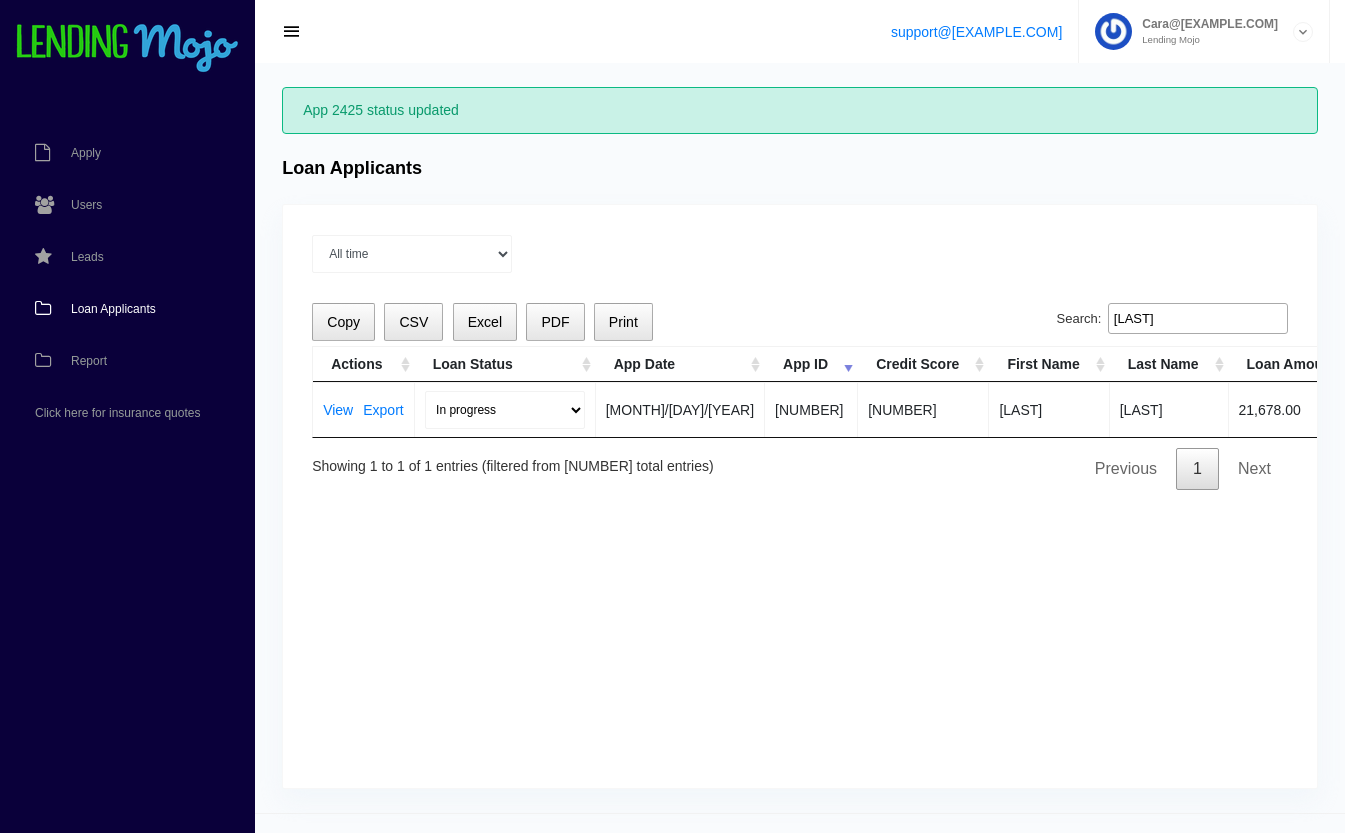 scroll, scrollTop: 0, scrollLeft: 0, axis: both 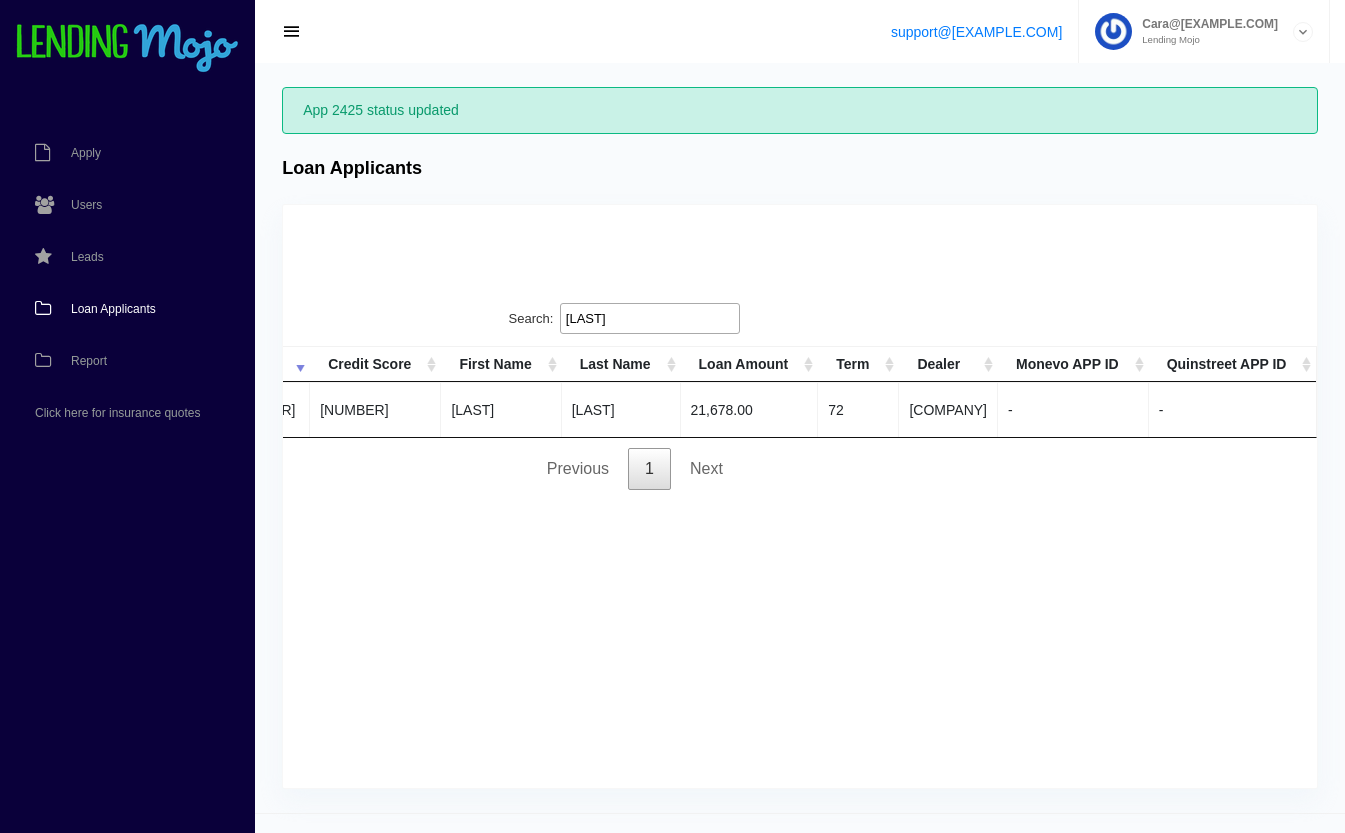 click on "Loan Applicants" at bounding box center (113, 309) 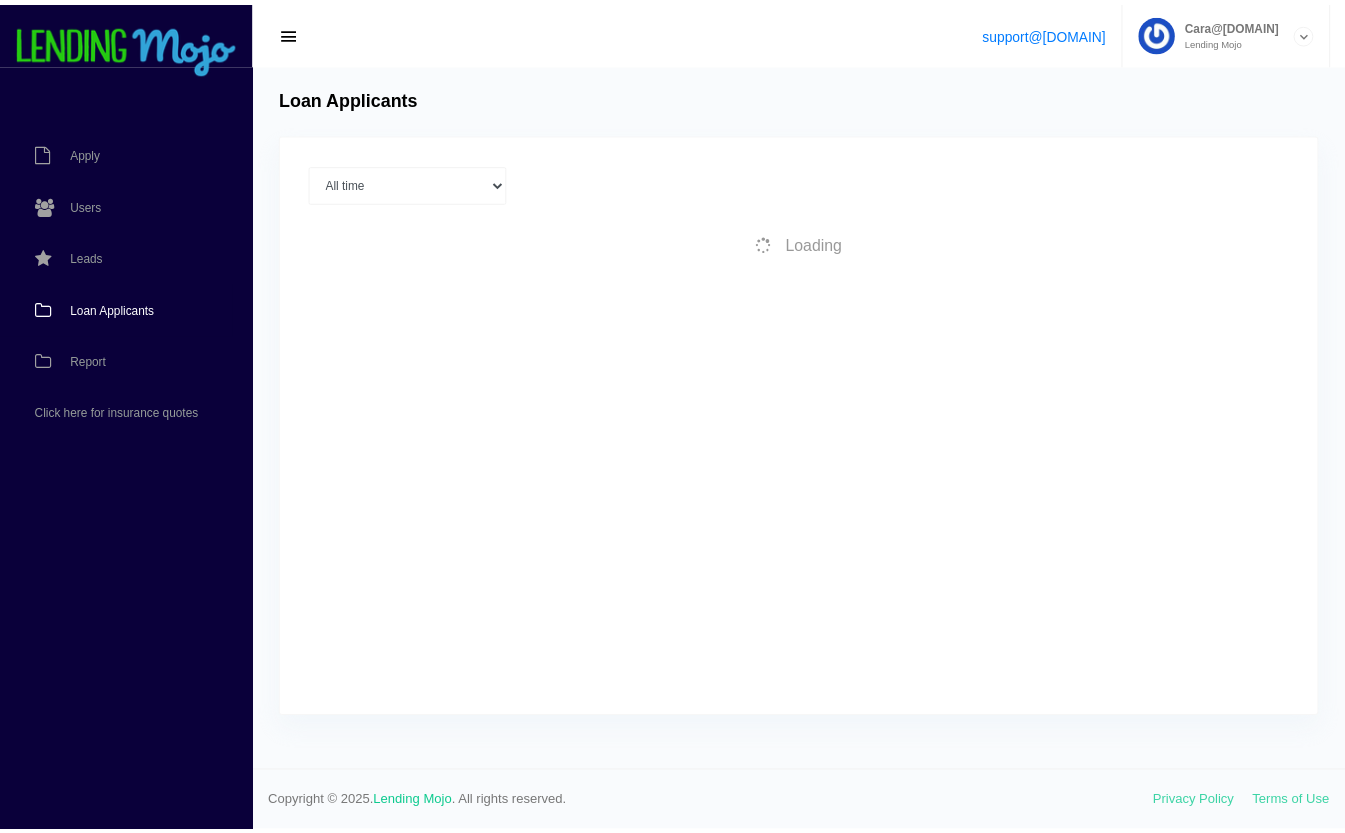 scroll, scrollTop: 0, scrollLeft: 0, axis: both 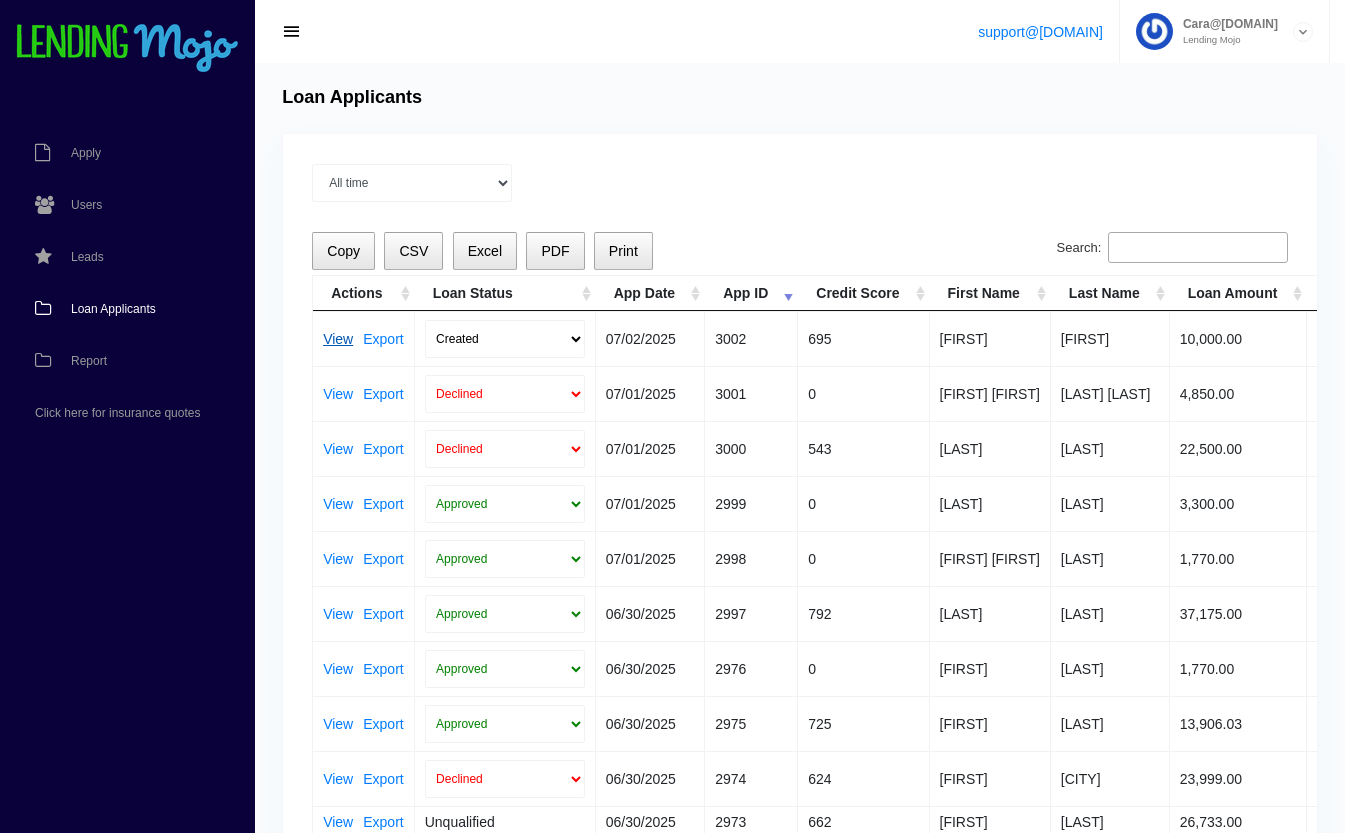 click on "View" at bounding box center (338, 339) 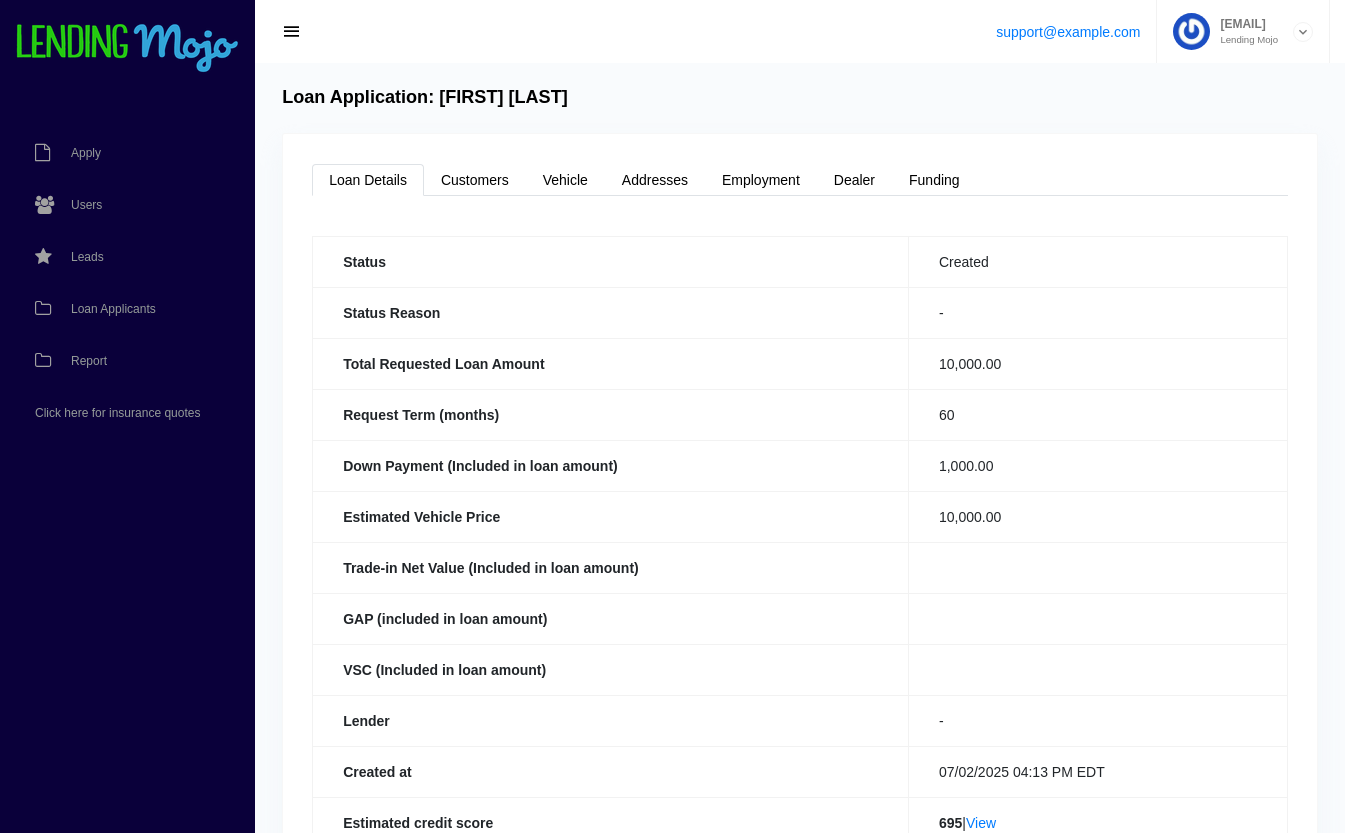scroll, scrollTop: 0, scrollLeft: 0, axis: both 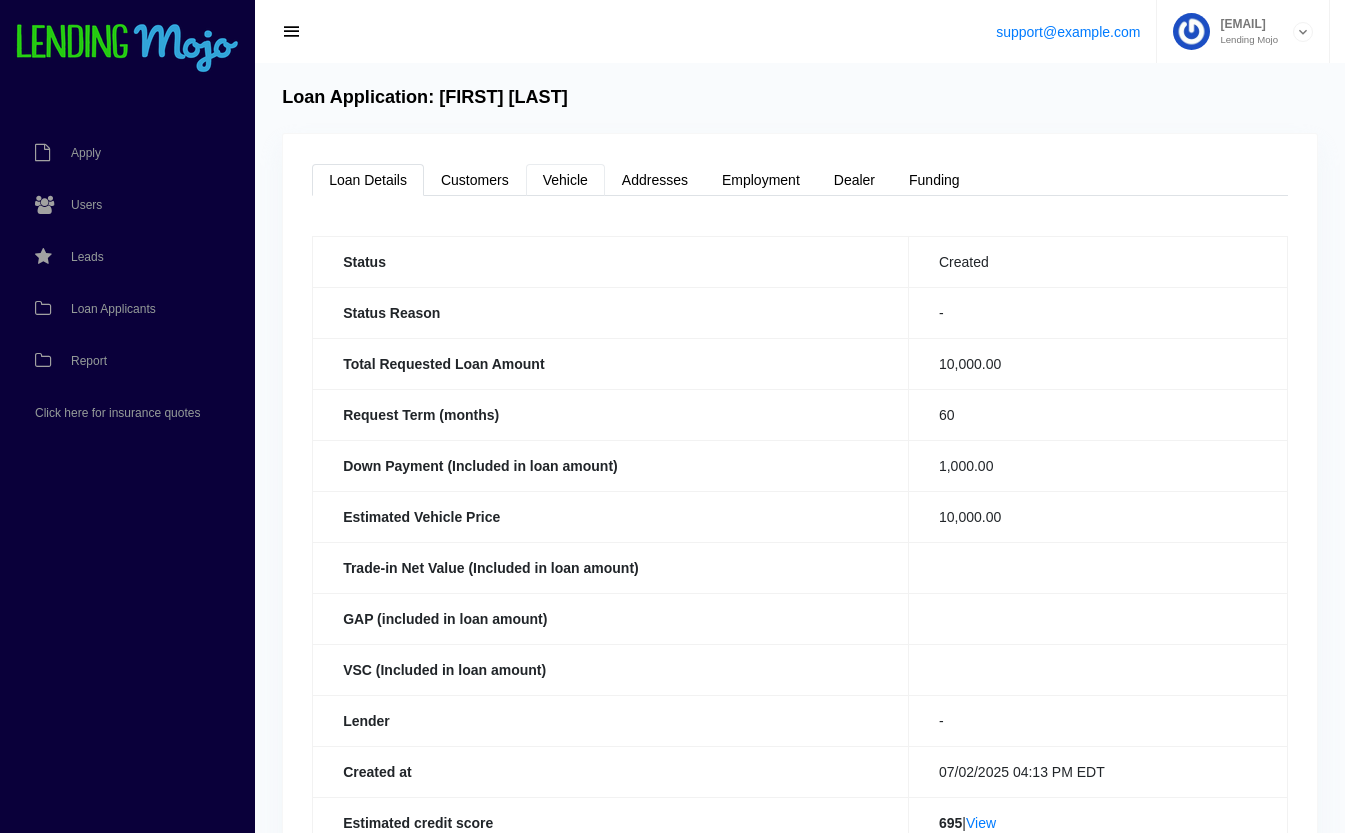 click on "Vehicle" at bounding box center [565, 180] 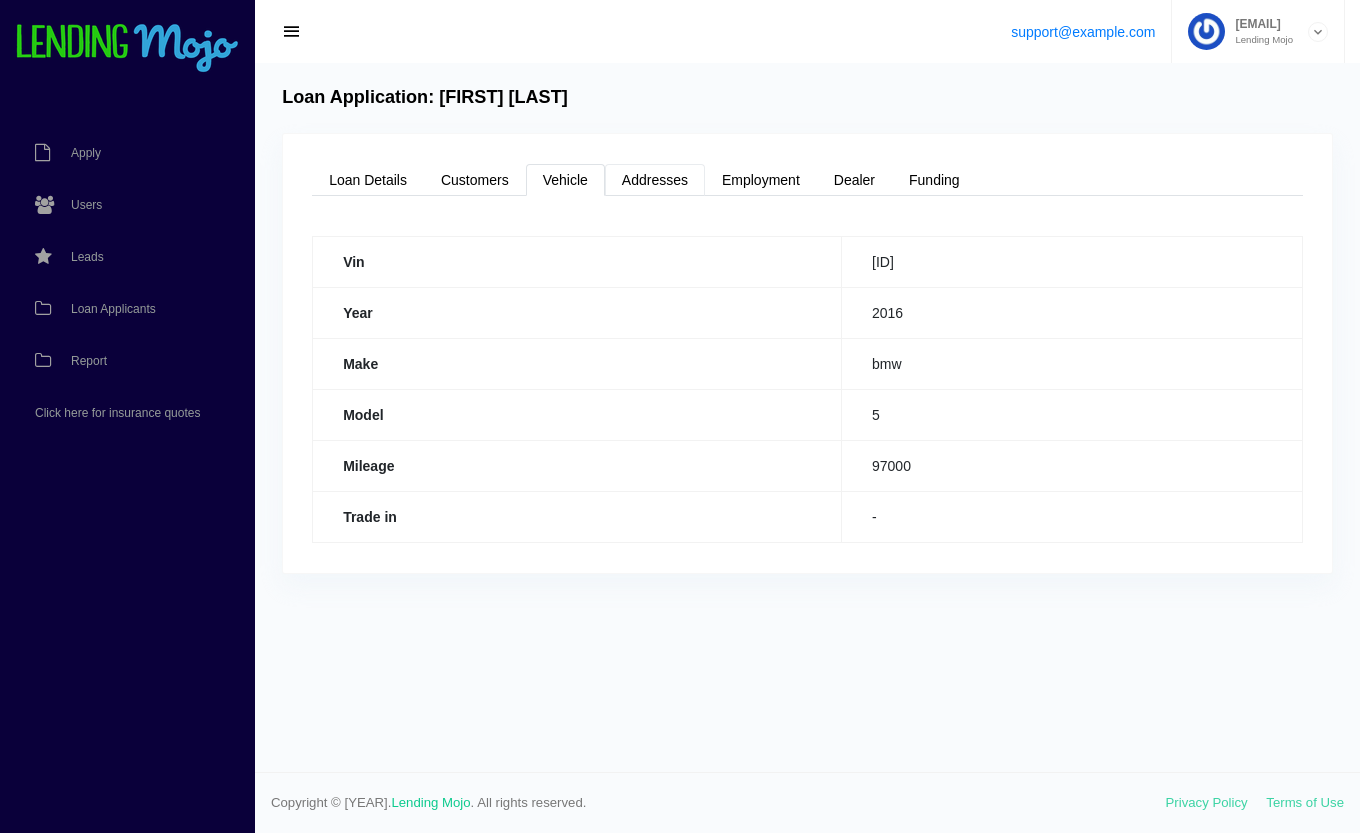 click on "Addresses" at bounding box center (655, 180) 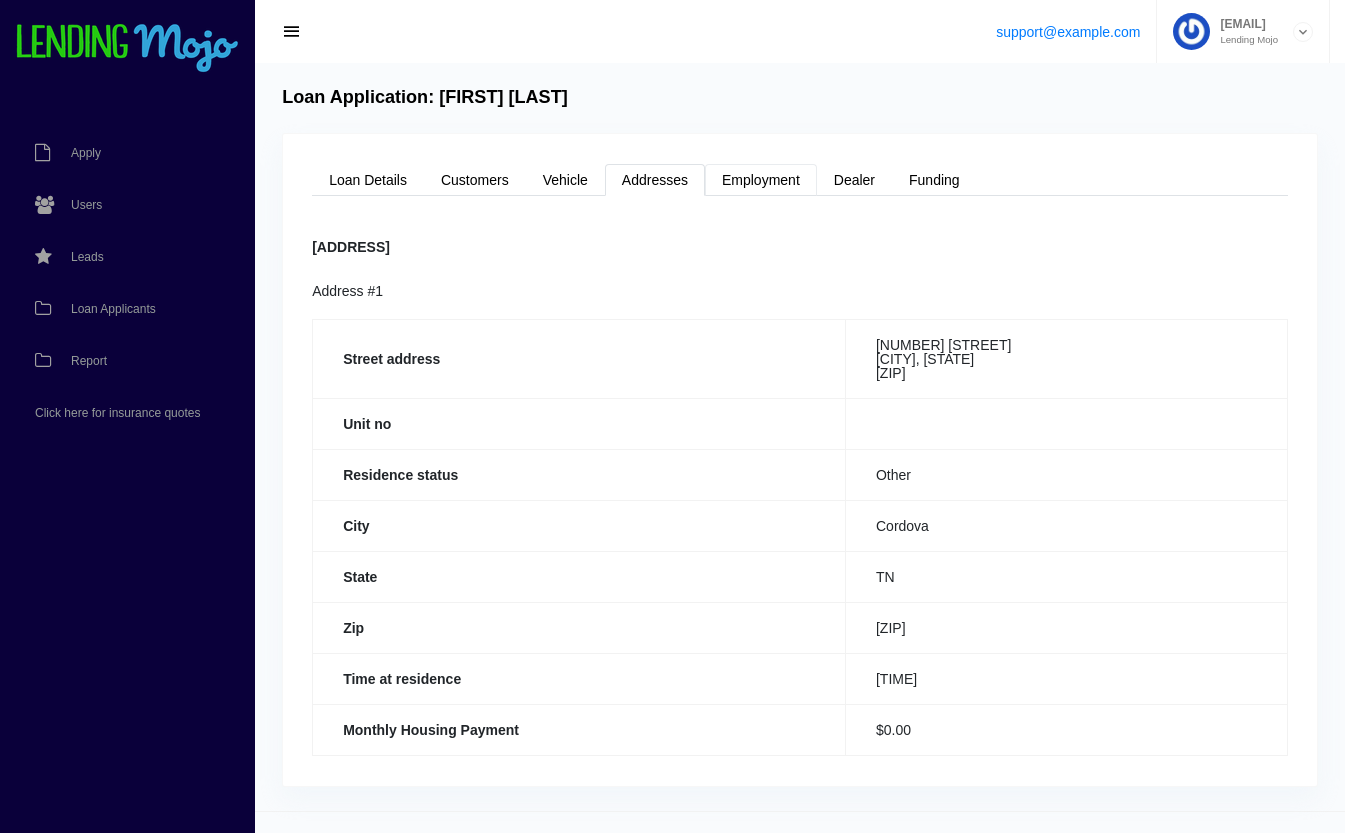 click on "Employment" at bounding box center (761, 180) 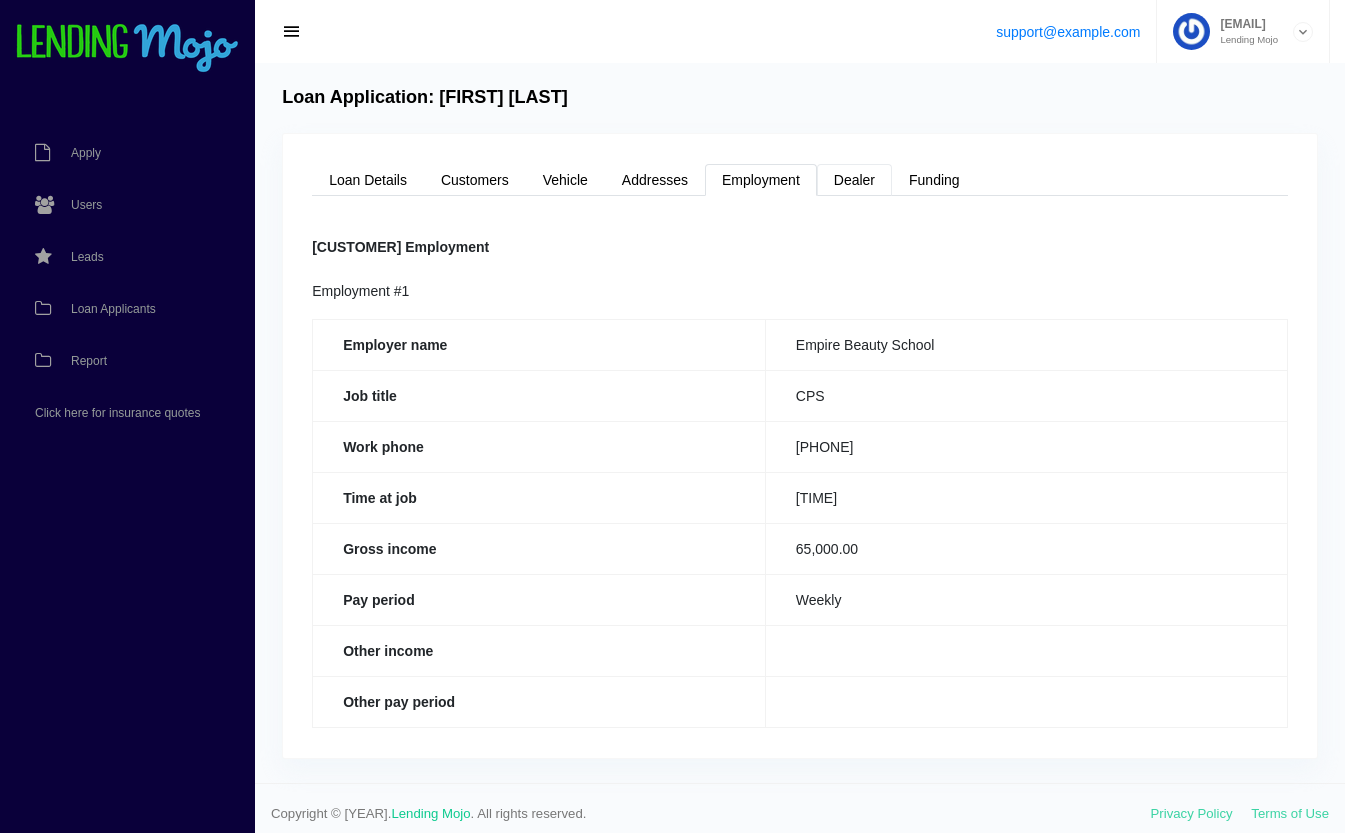 click on "Dealer" at bounding box center (854, 180) 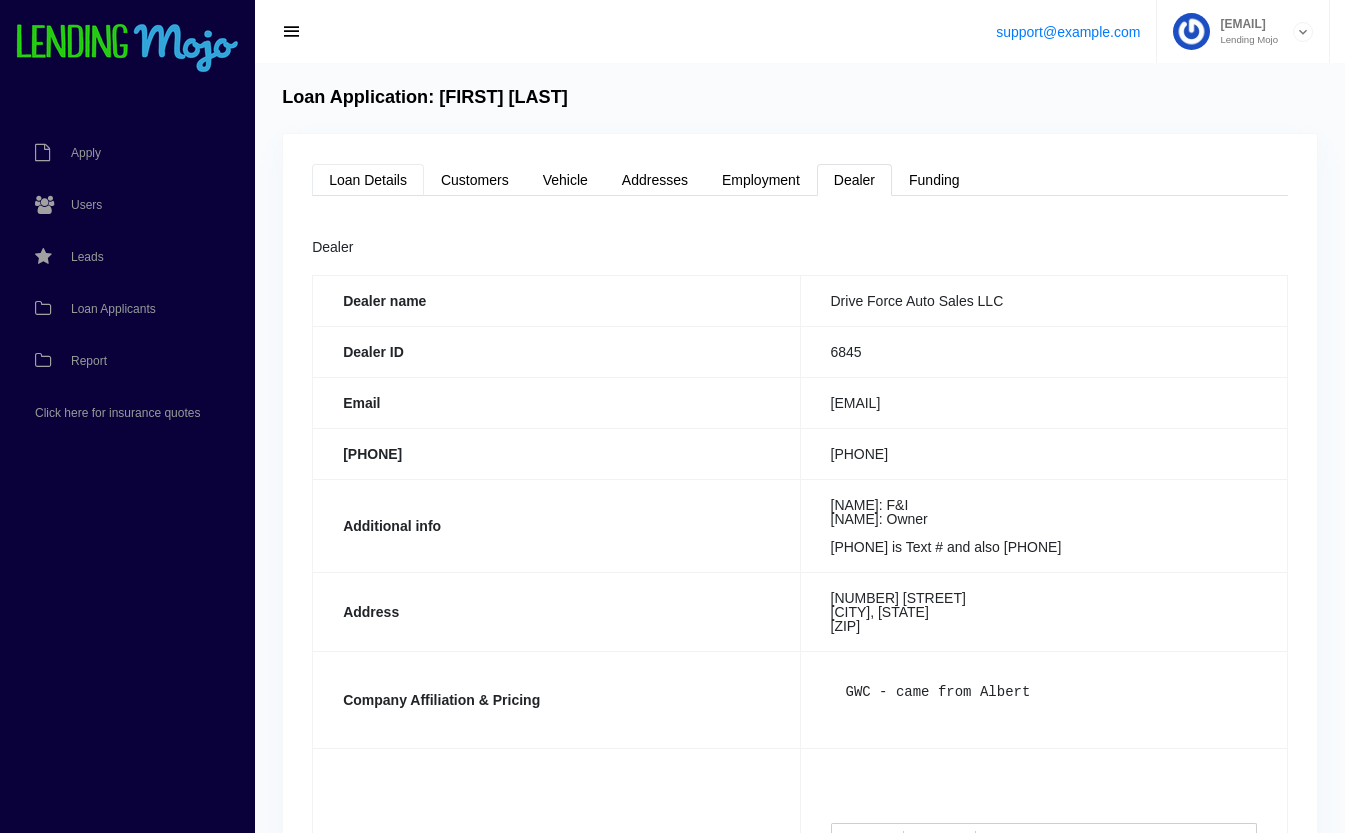 click on "Loan Details" at bounding box center (368, 180) 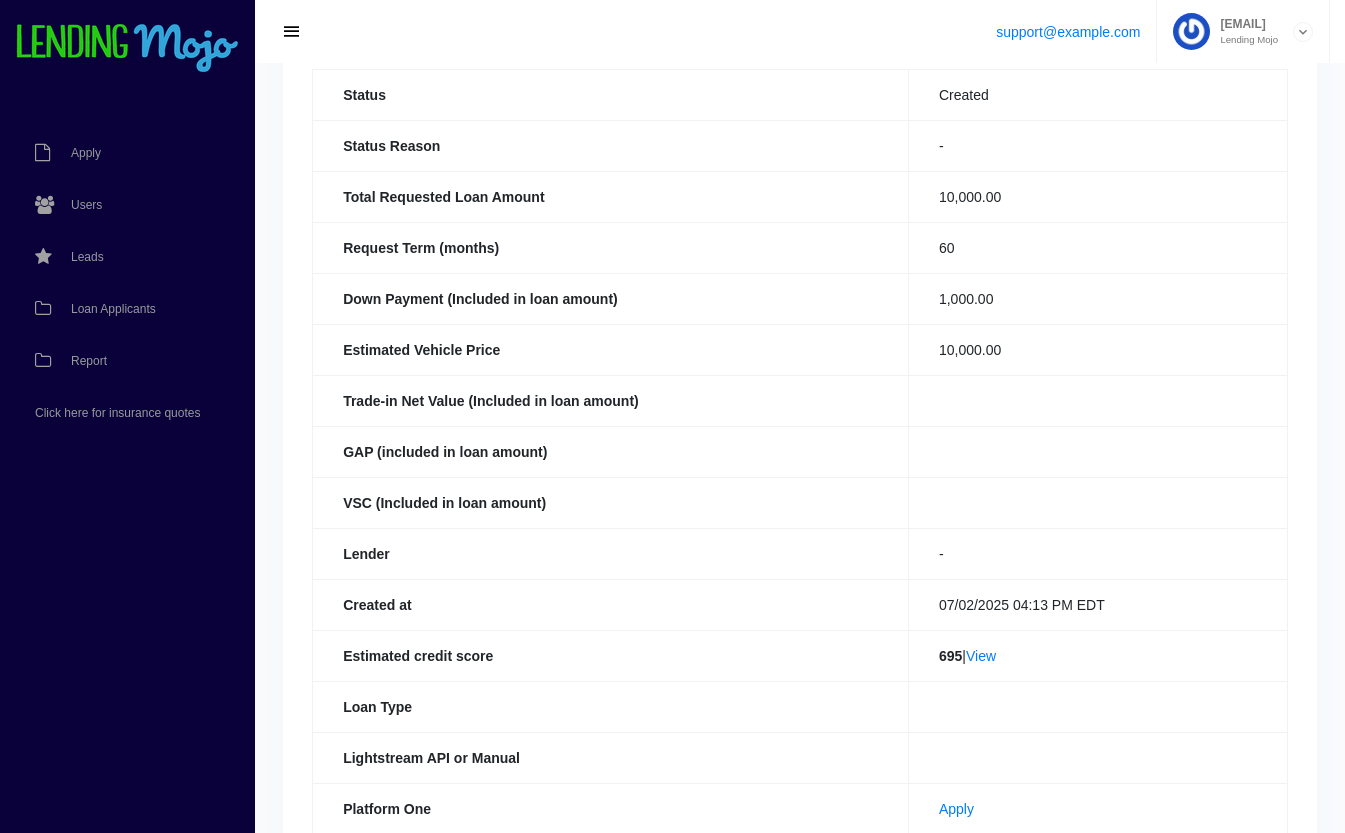 scroll, scrollTop: 169, scrollLeft: 0, axis: vertical 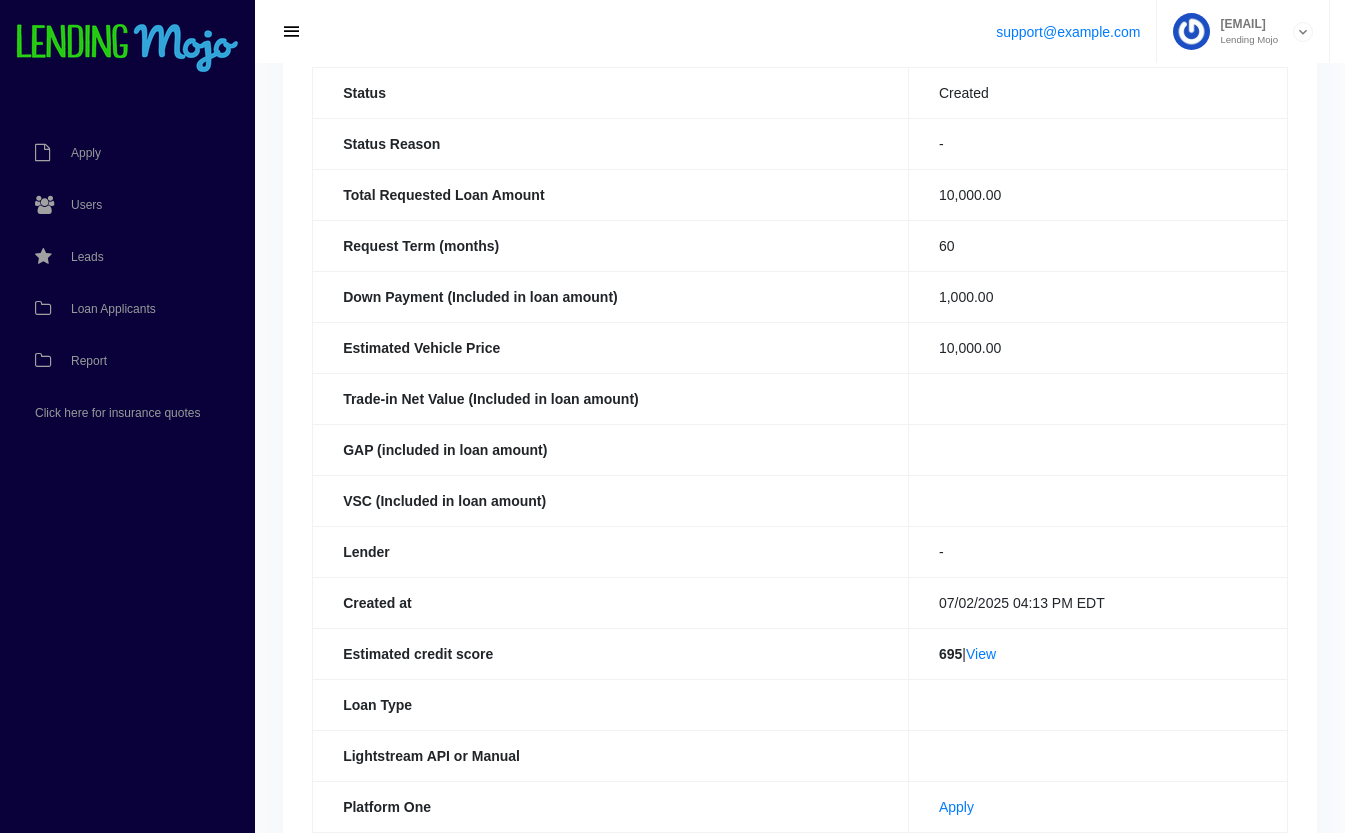 click on "695    |    View" at bounding box center [1097, 92] 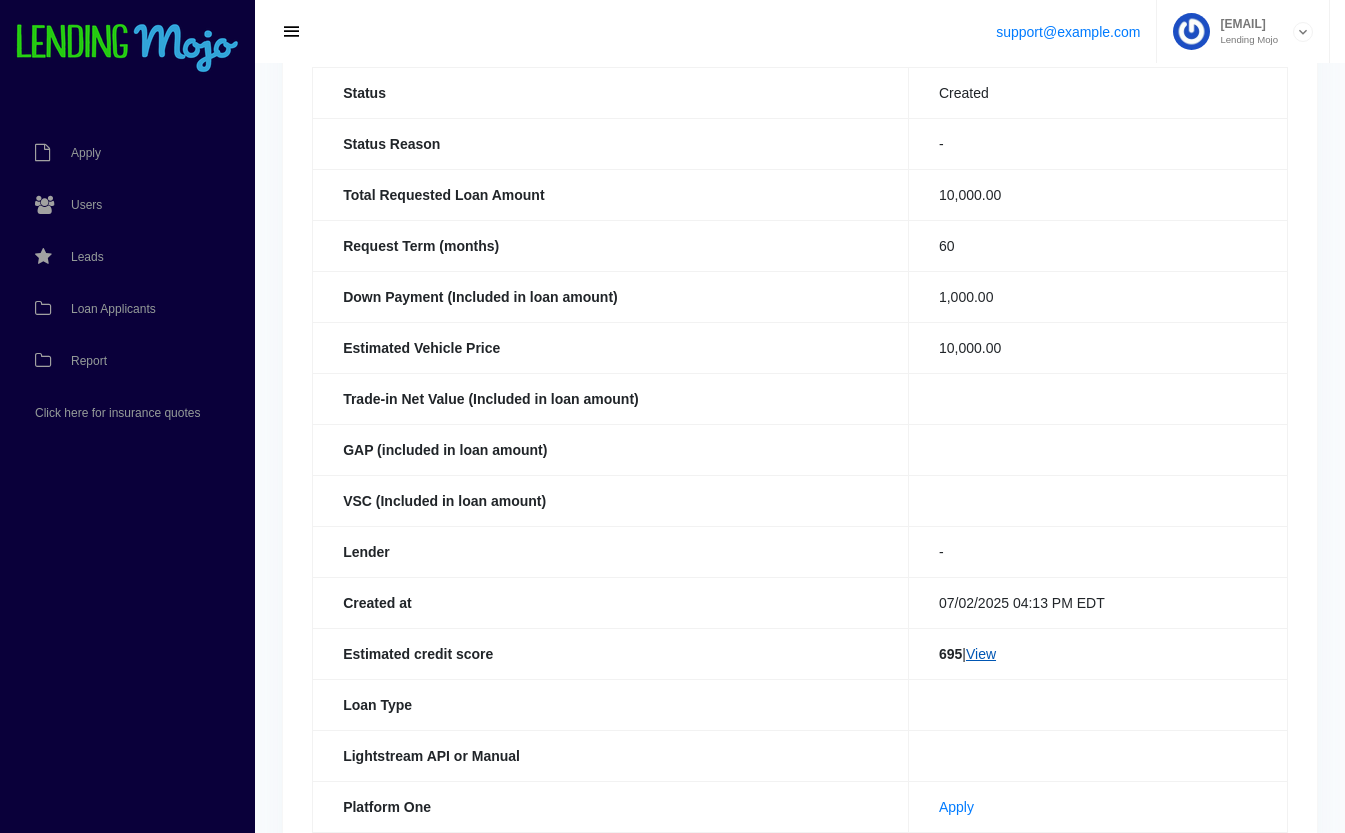 click on "View" at bounding box center [981, 654] 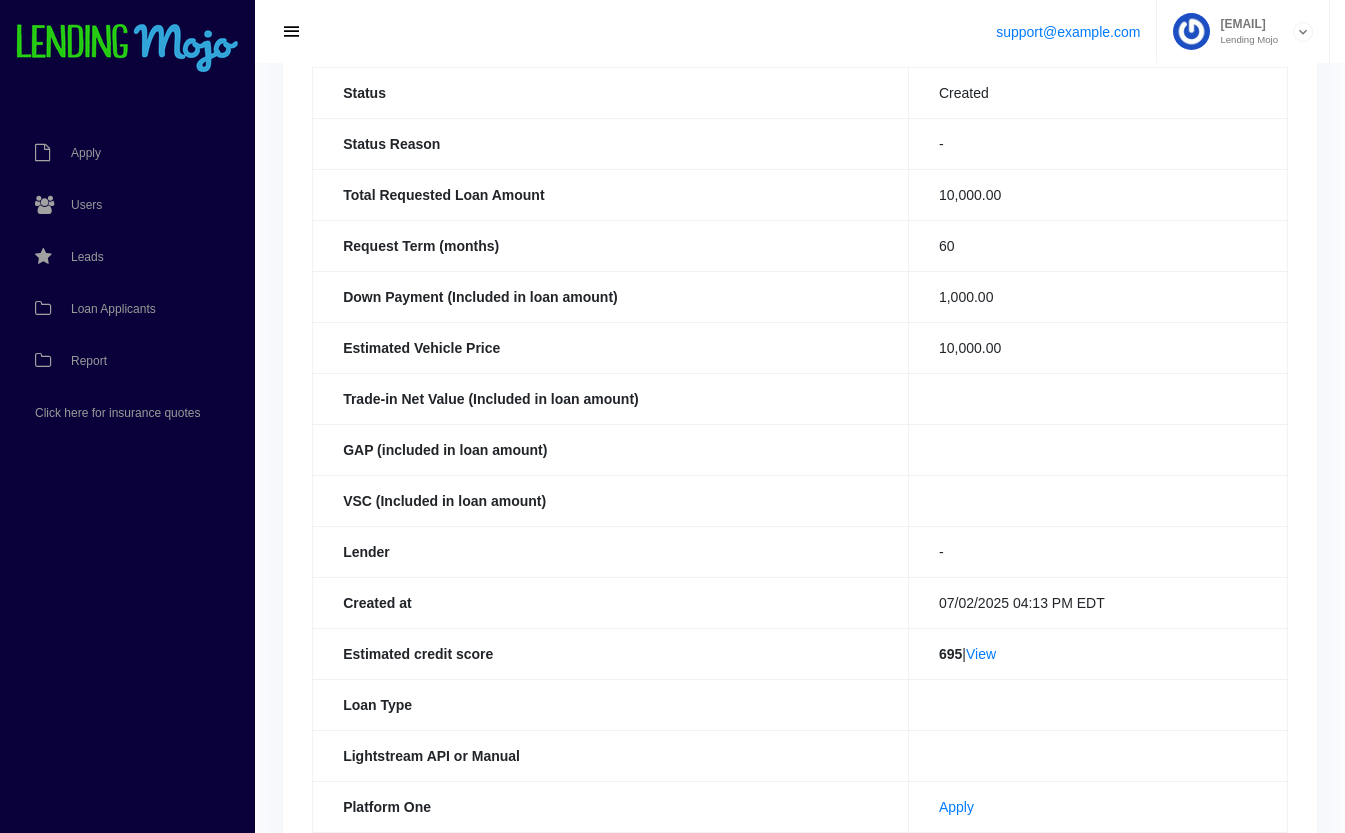 scroll, scrollTop: 0, scrollLeft: 0, axis: both 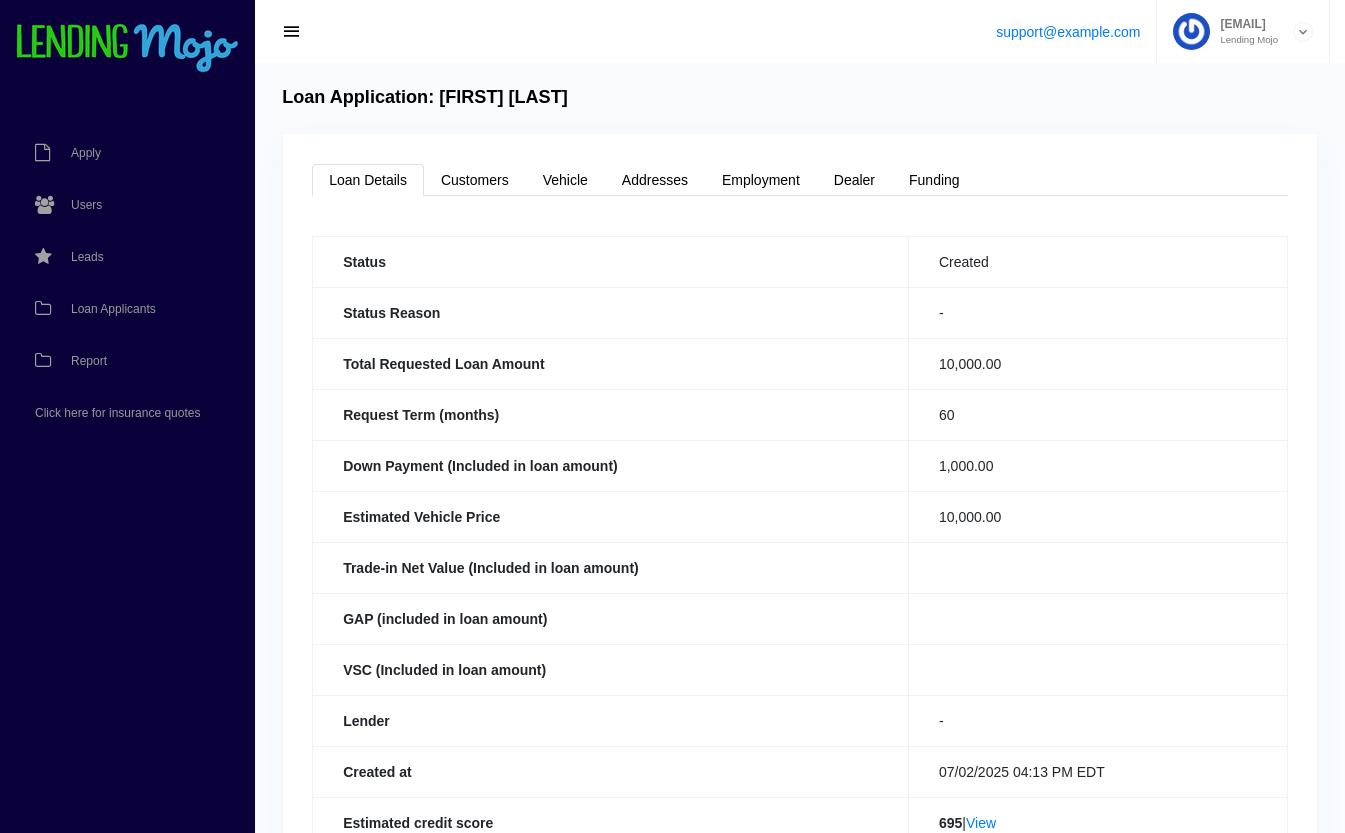 click on "Lending Mojo" at bounding box center (1244, 40) 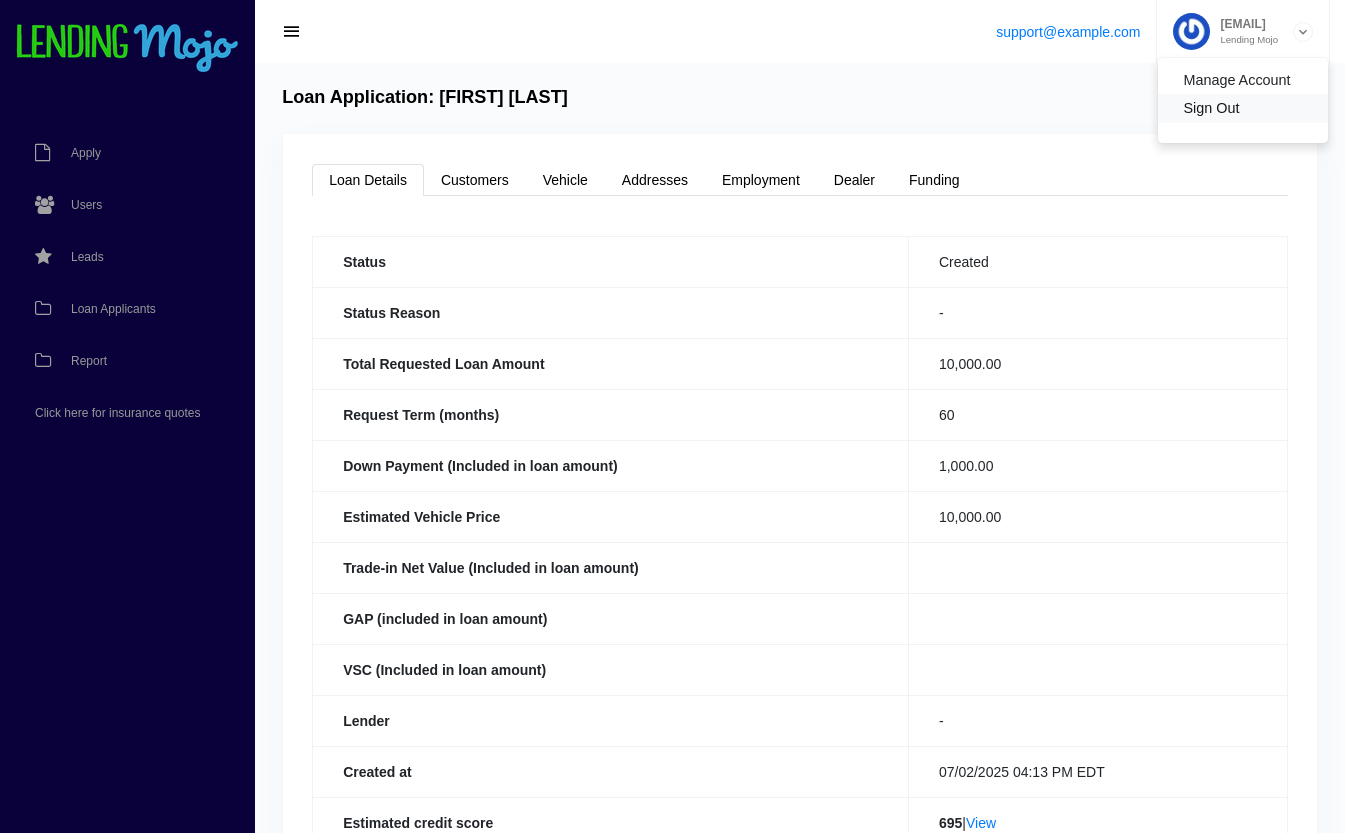 click on "[SIGN OUT]" at bounding box center [1243, 108] 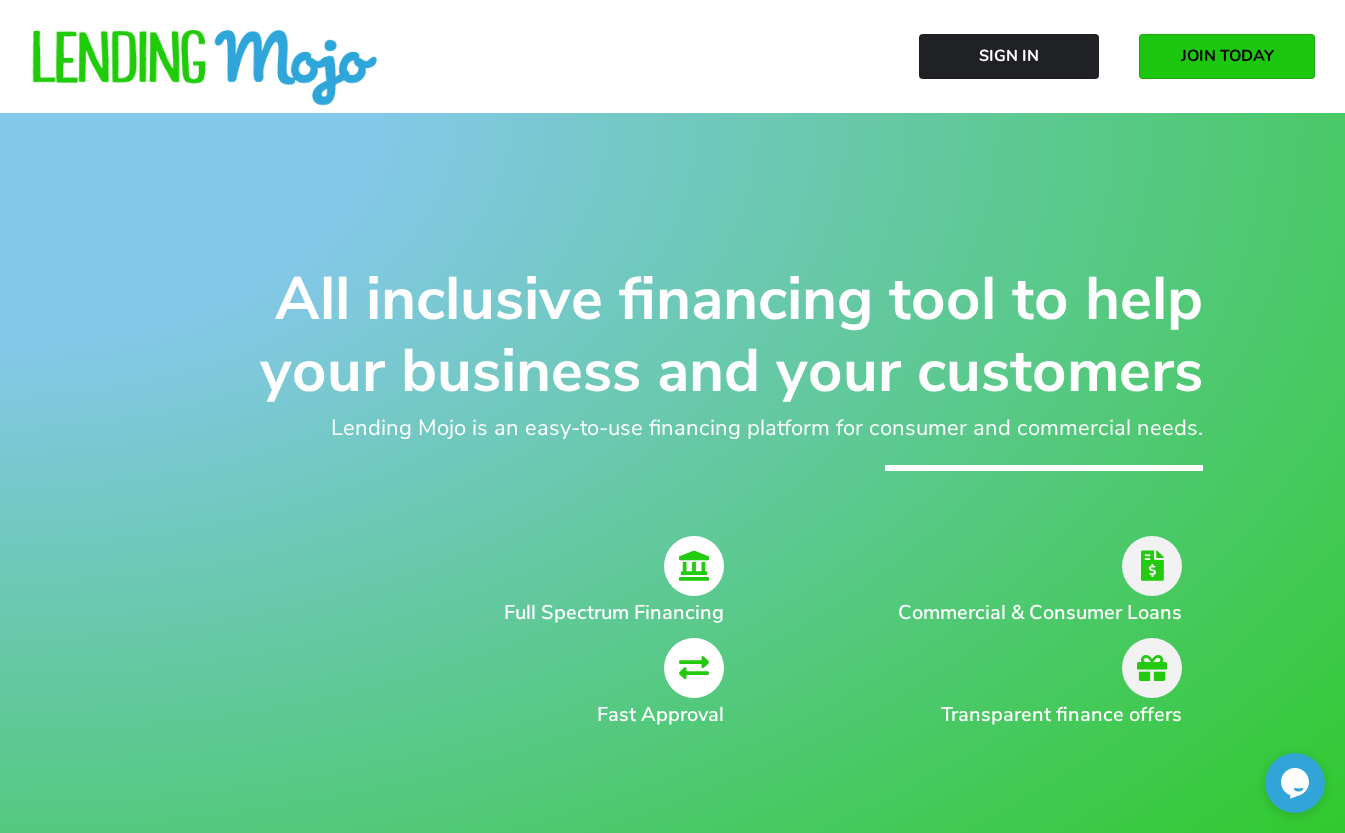 scroll, scrollTop: 0, scrollLeft: 0, axis: both 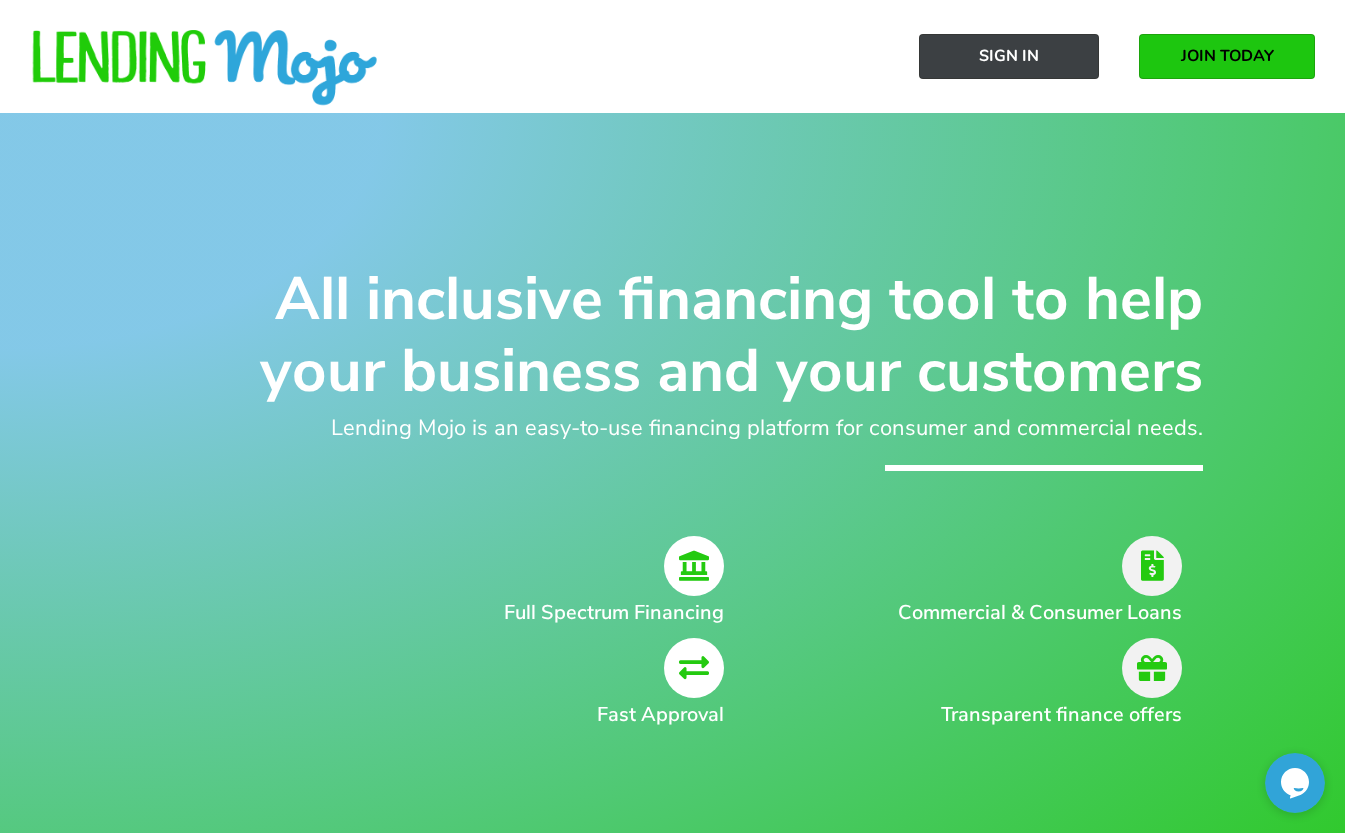 click on "Sign In" at bounding box center [1009, 56] 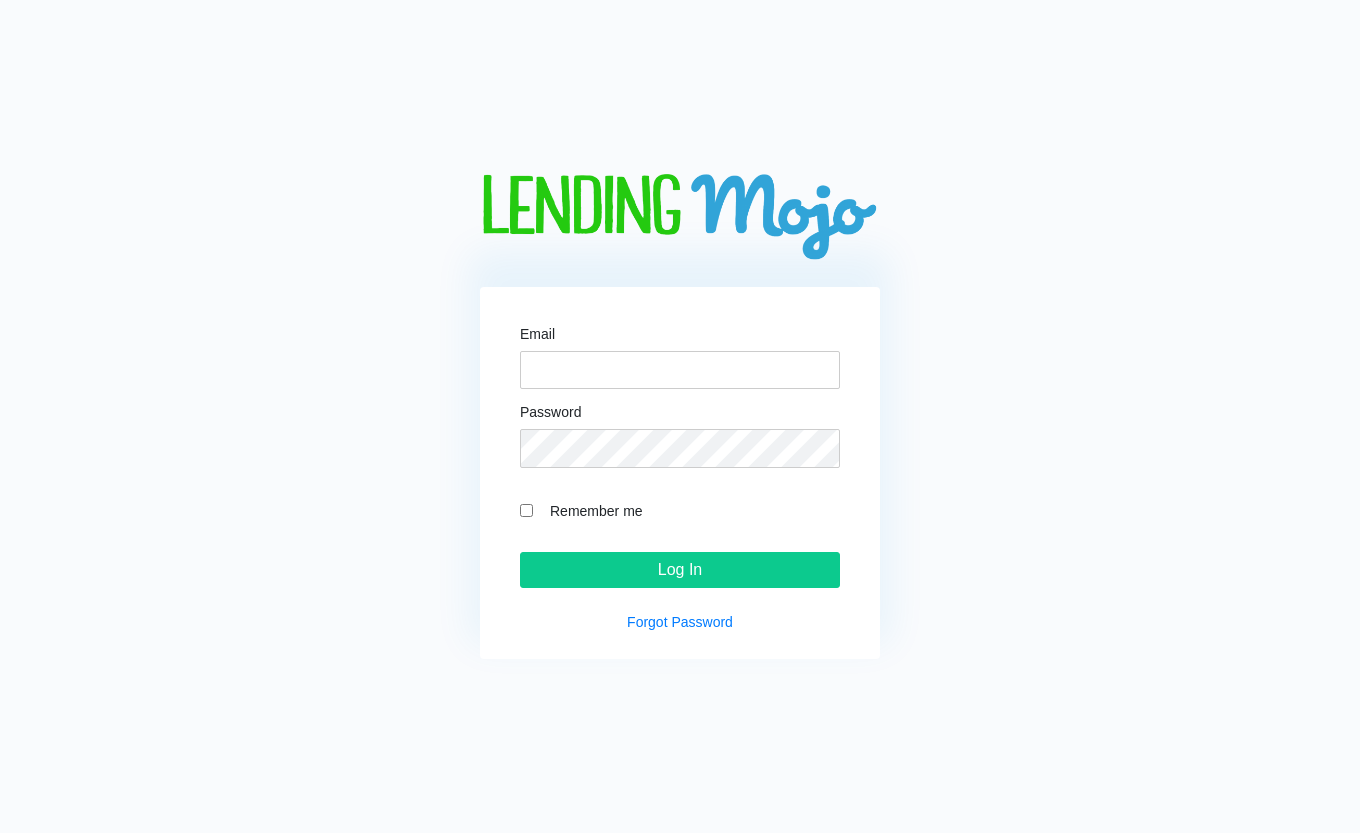 scroll, scrollTop: 0, scrollLeft: 0, axis: both 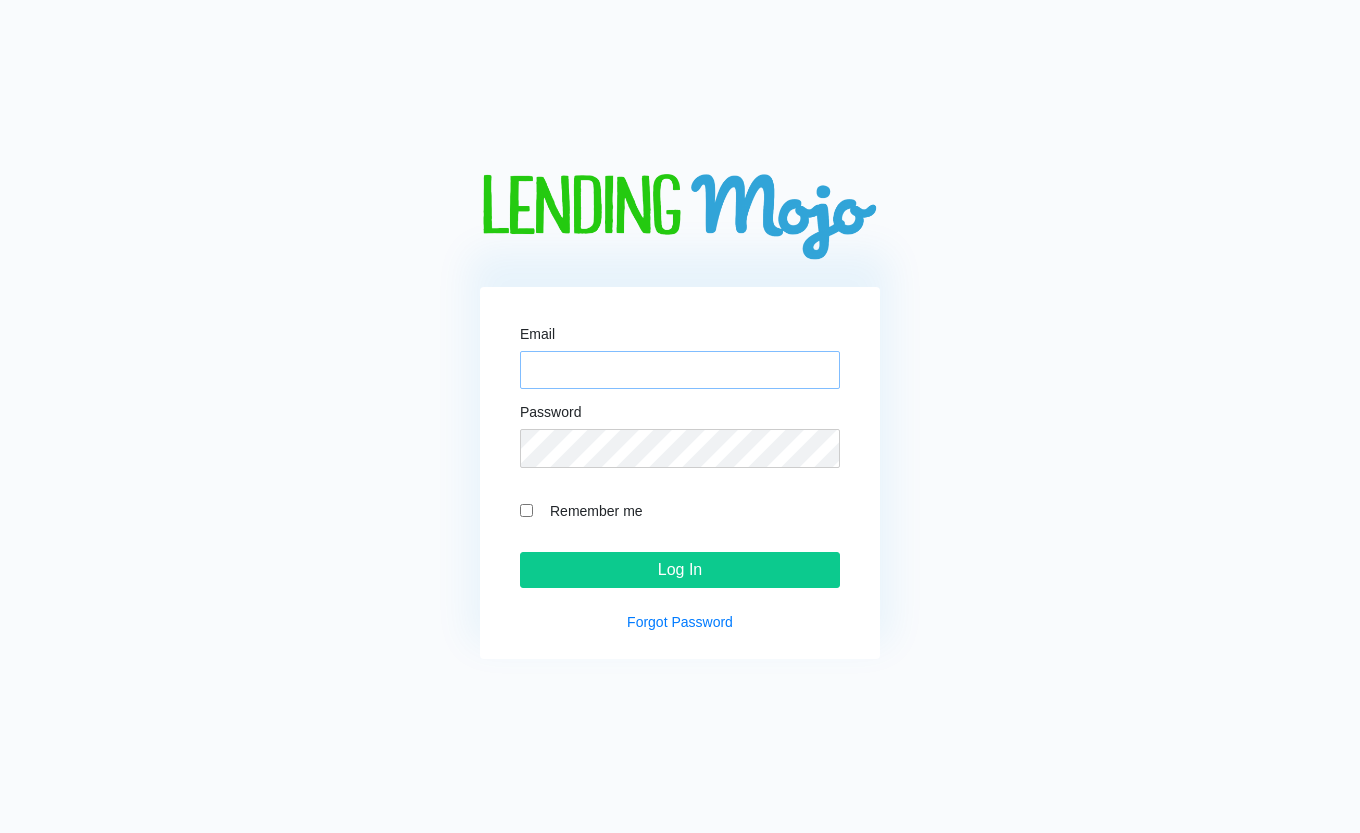 type on "[EMAIL]" 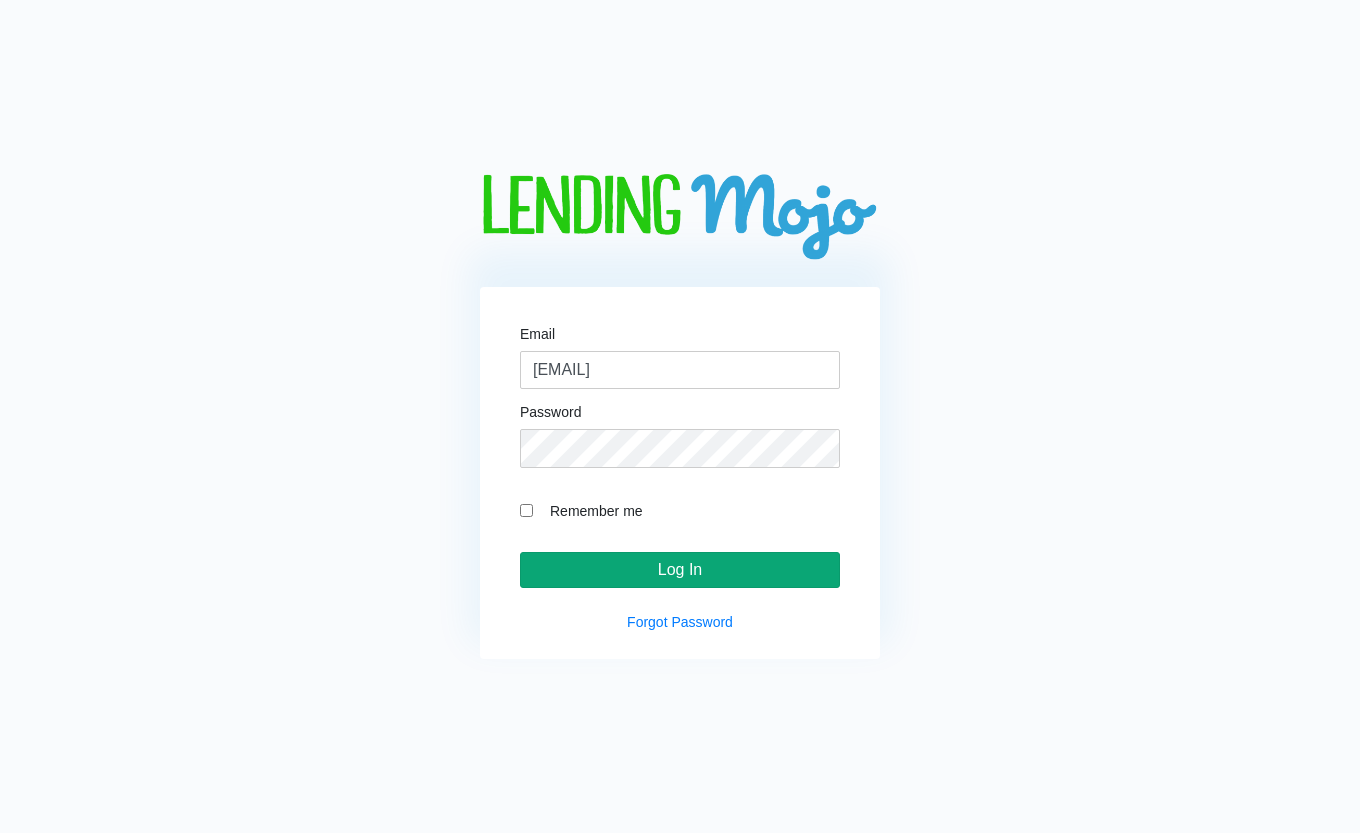 click on "Log In" at bounding box center [680, 570] 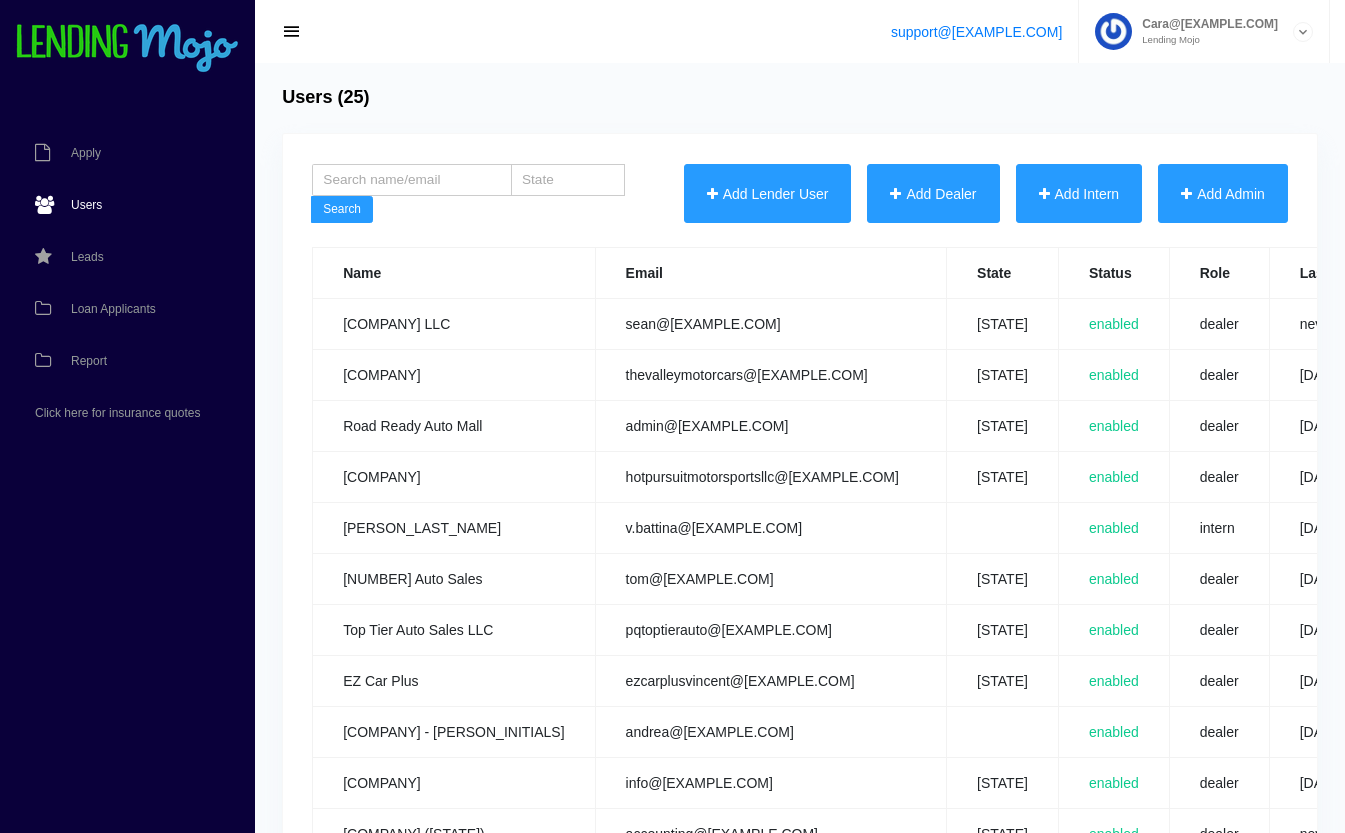 scroll, scrollTop: 0, scrollLeft: 0, axis: both 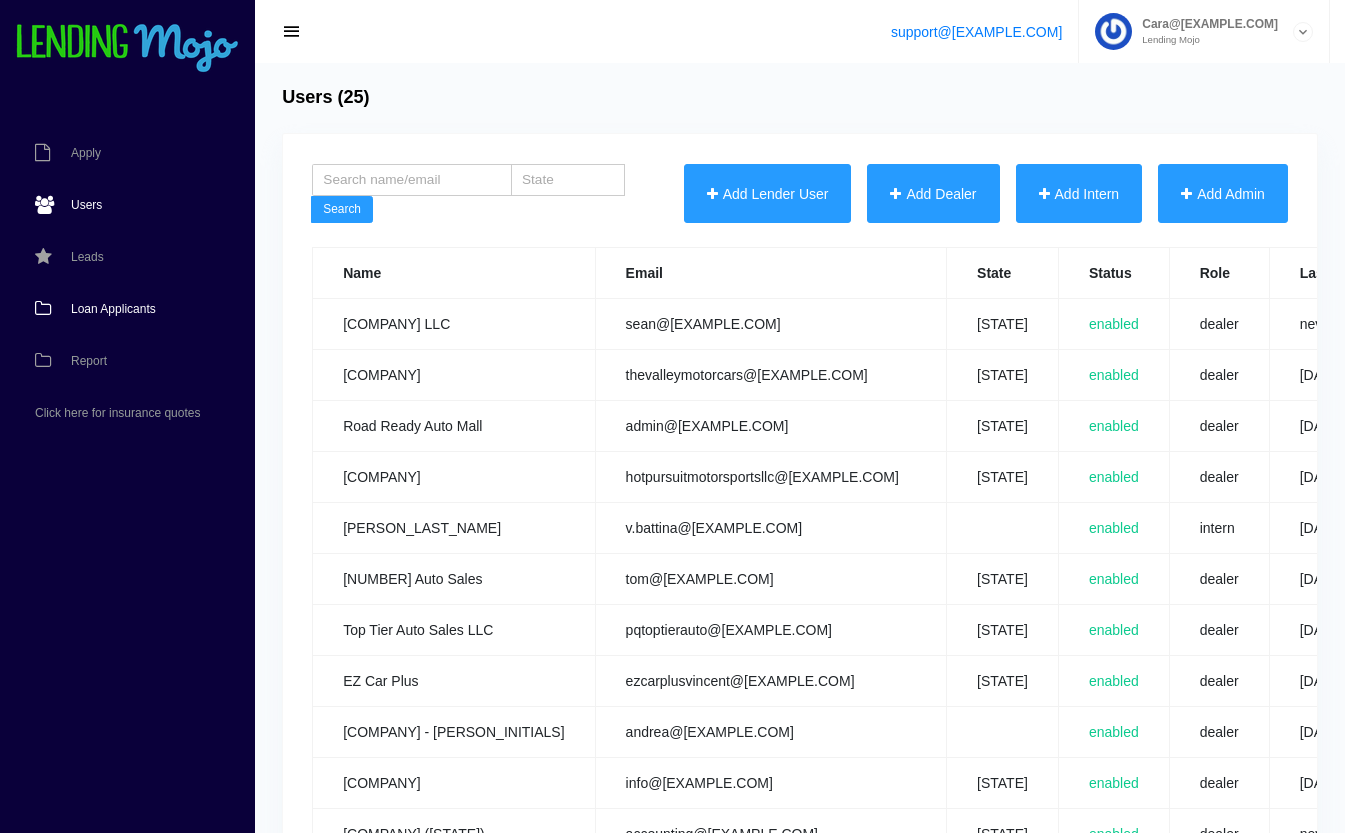 click on "Loan Applicants" at bounding box center [117, 309] 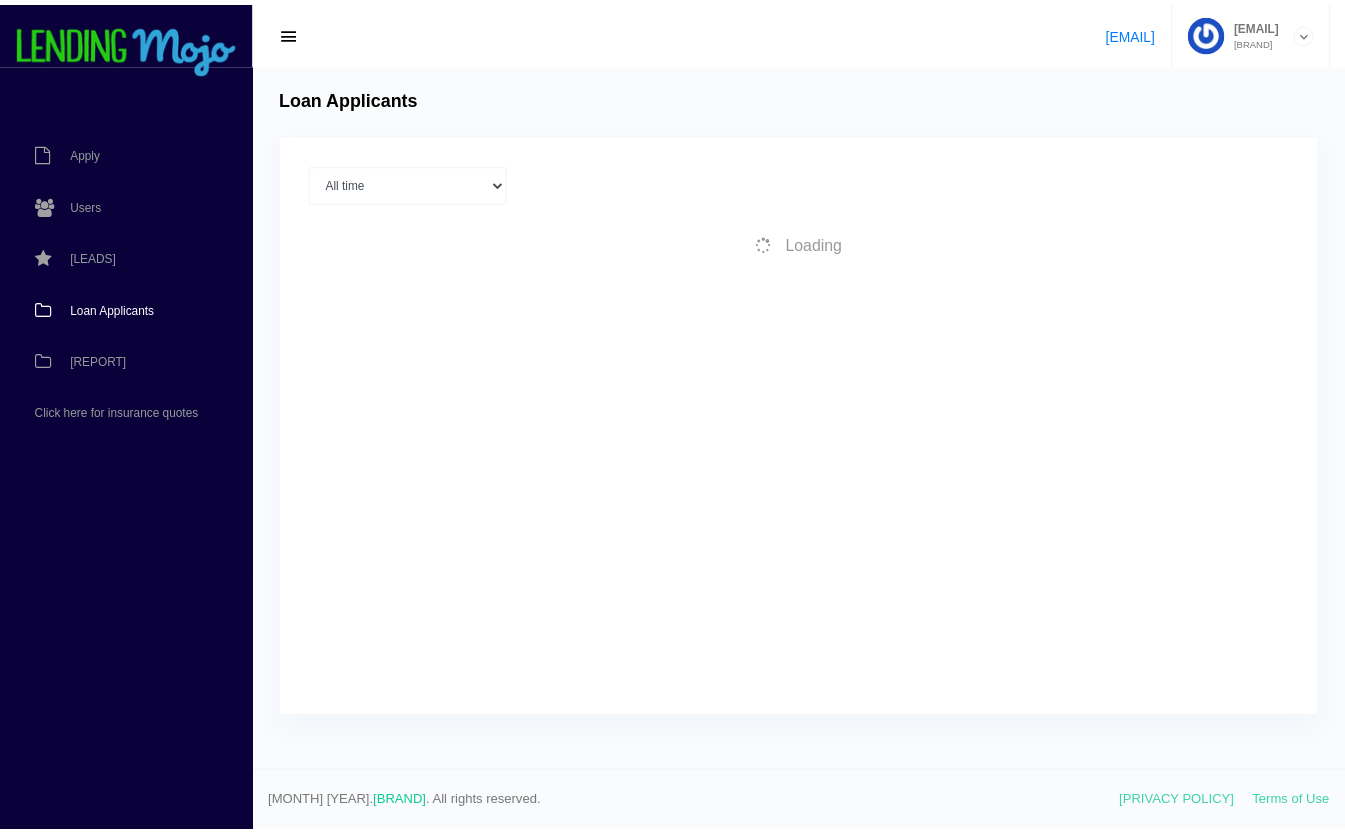 scroll, scrollTop: 0, scrollLeft: 0, axis: both 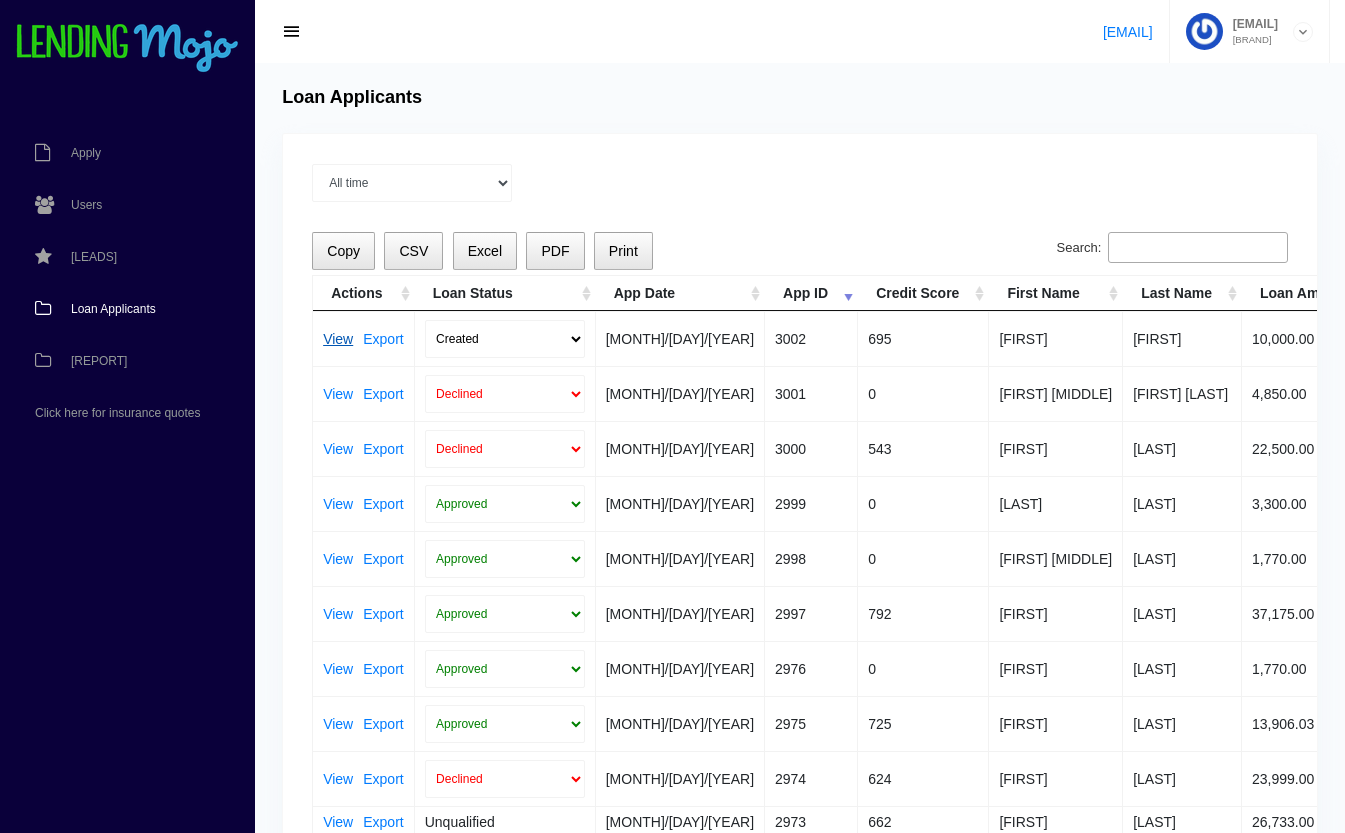 click on "View" at bounding box center (338, 339) 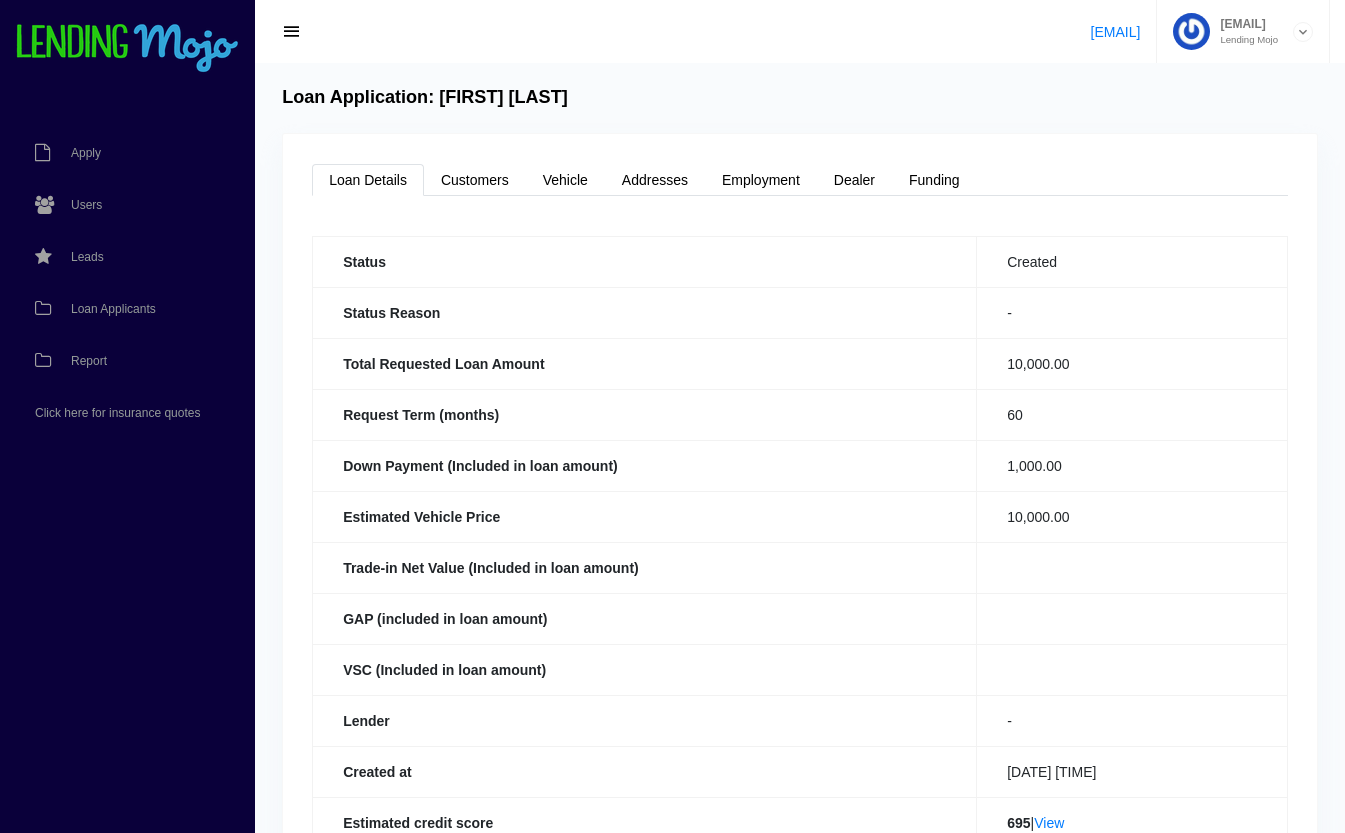 scroll, scrollTop: 188, scrollLeft: 0, axis: vertical 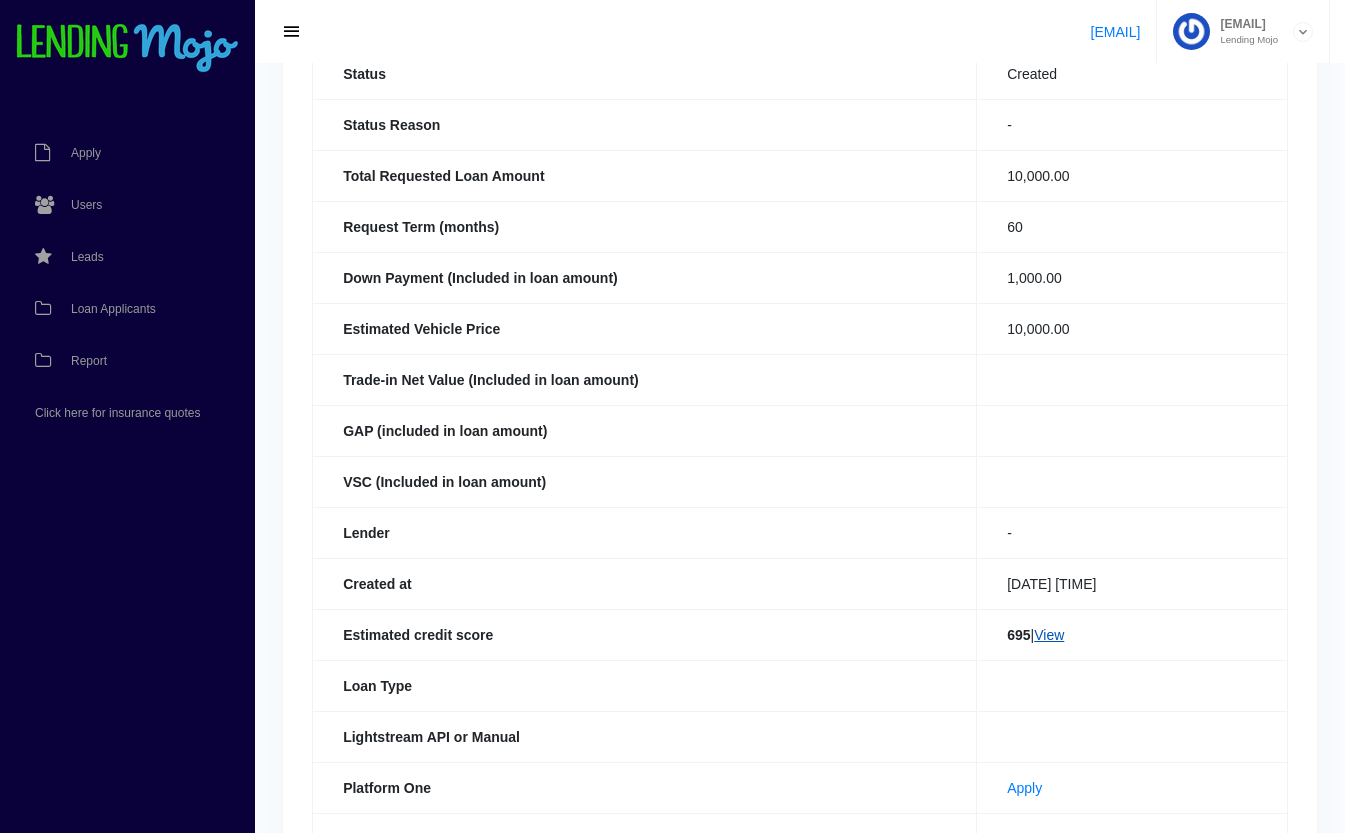 click on "View" at bounding box center (1049, 635) 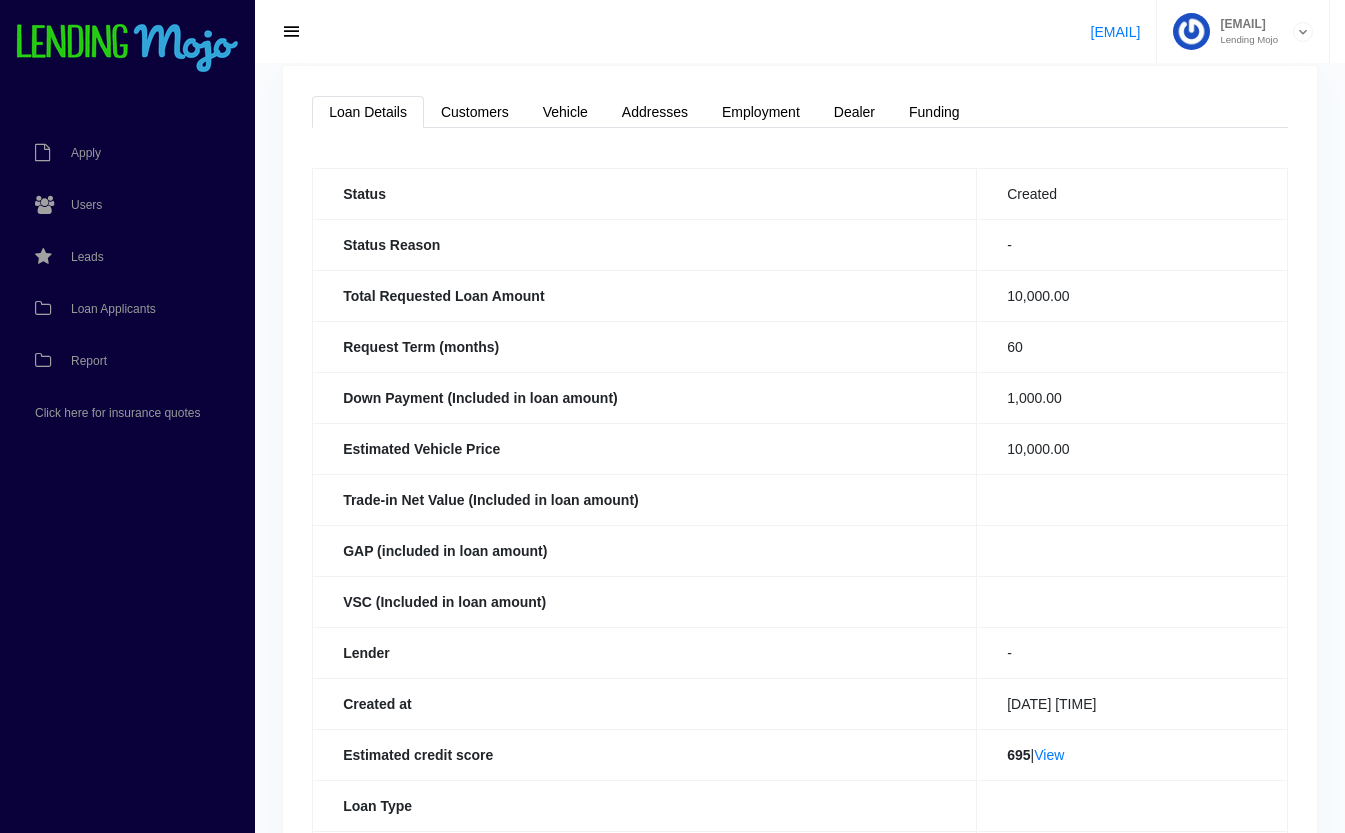 scroll, scrollTop: 0, scrollLeft: 0, axis: both 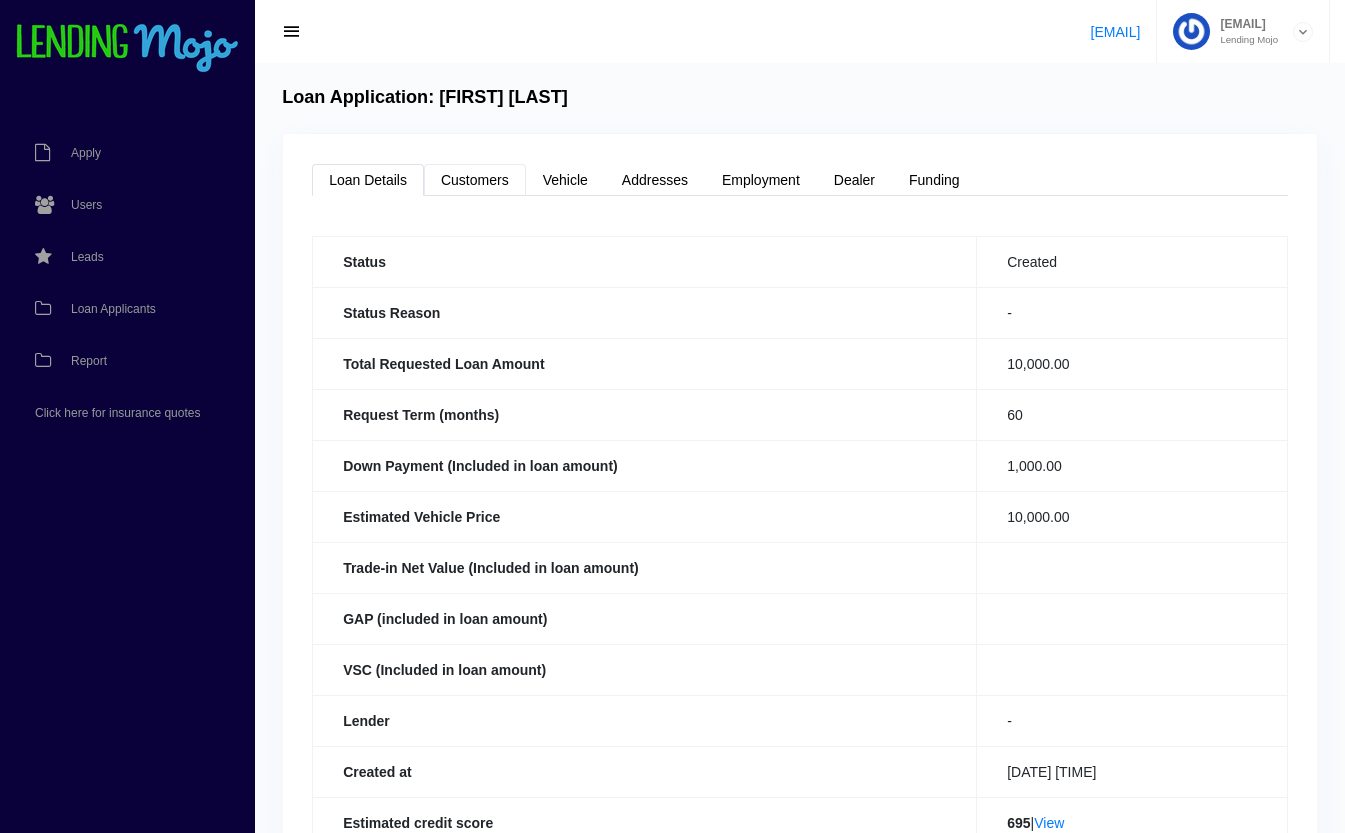 click on "Customers" at bounding box center [475, 180] 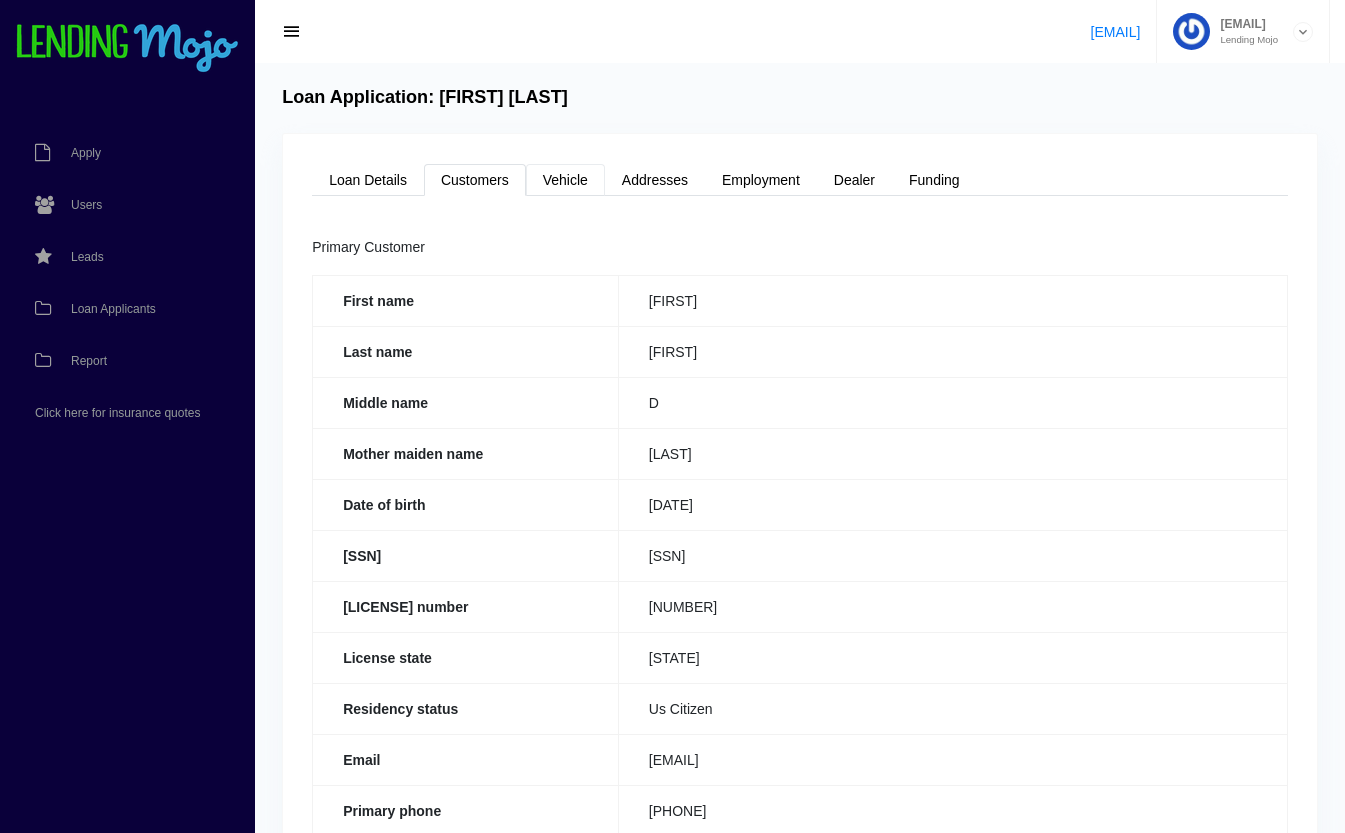 click on "Vehicle" at bounding box center [565, 180] 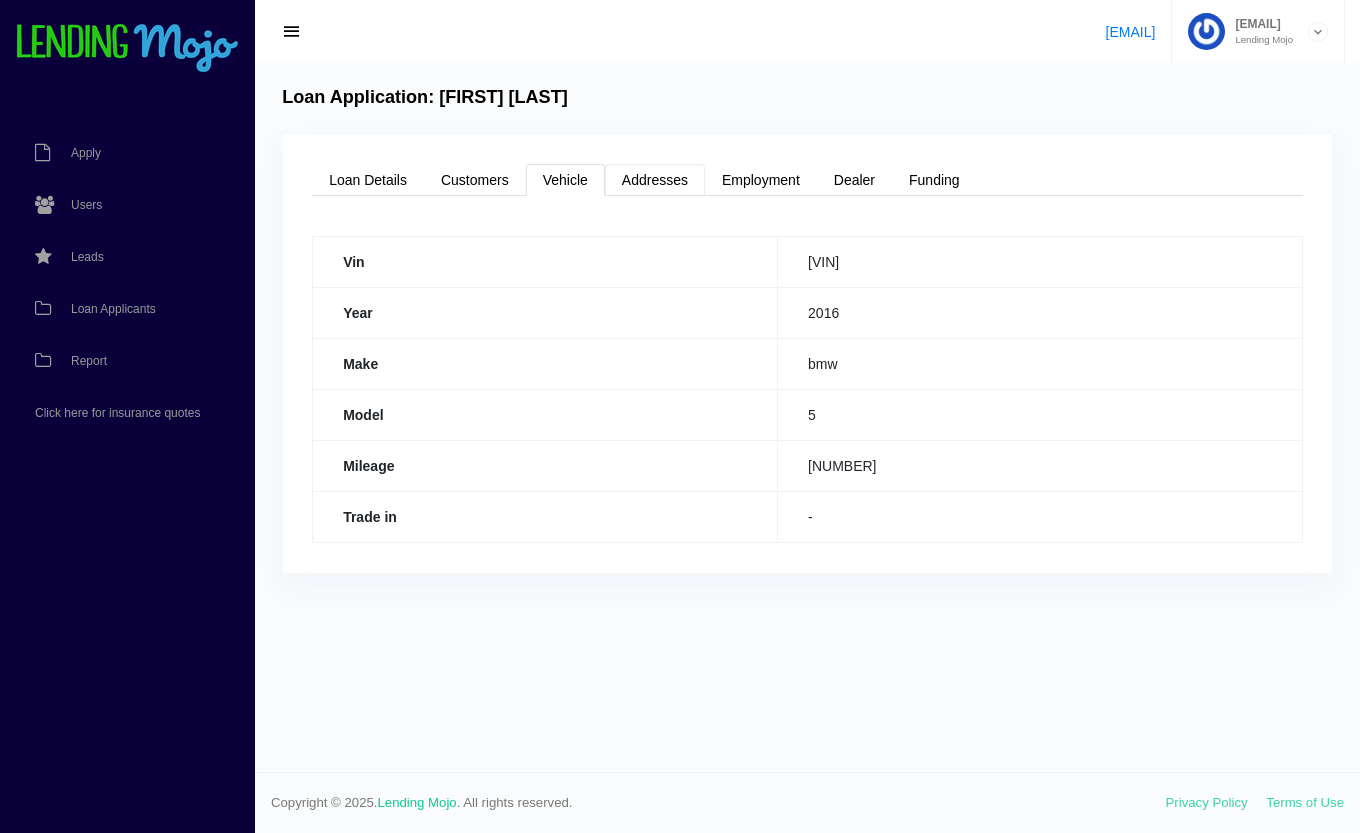 click on "Addresses" at bounding box center (655, 180) 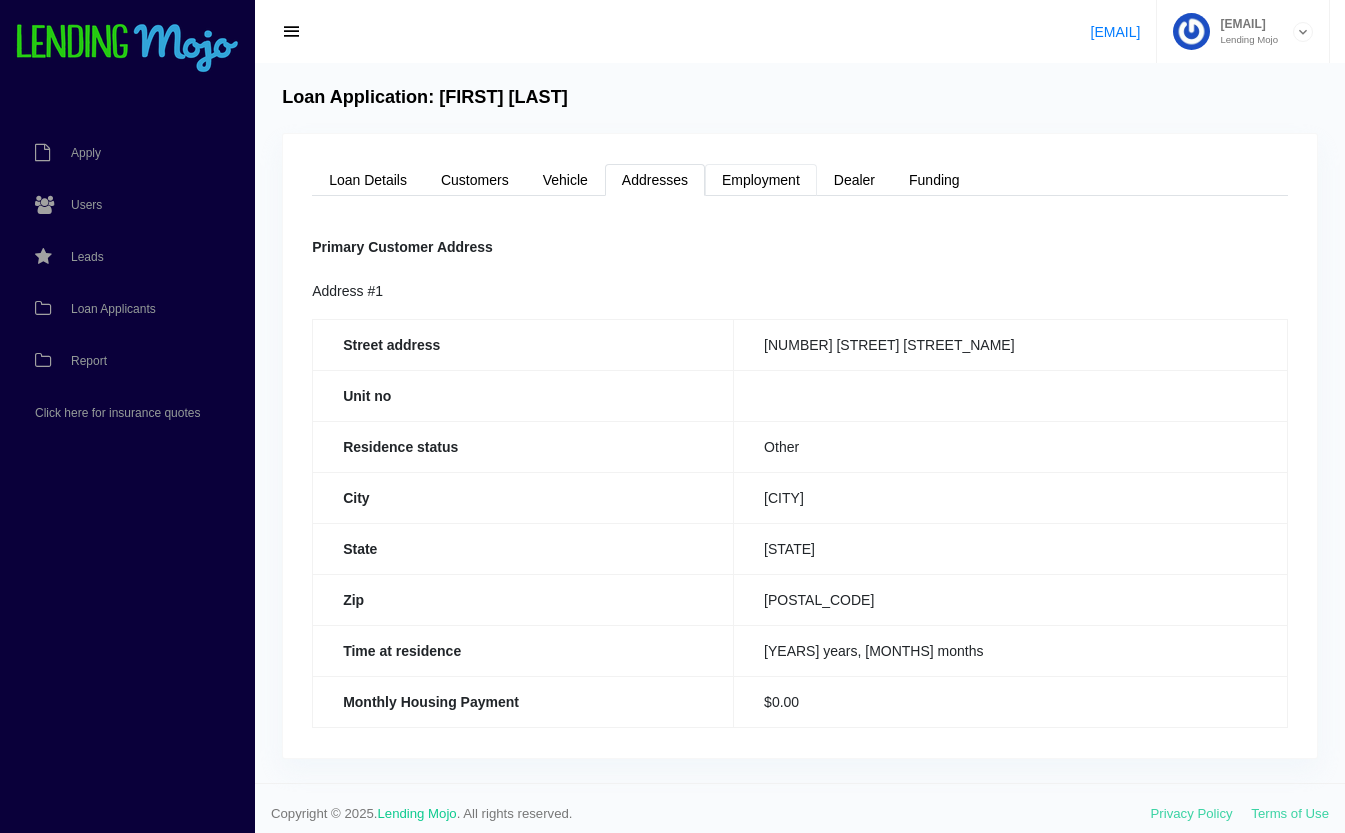 click on "Employment" at bounding box center (761, 180) 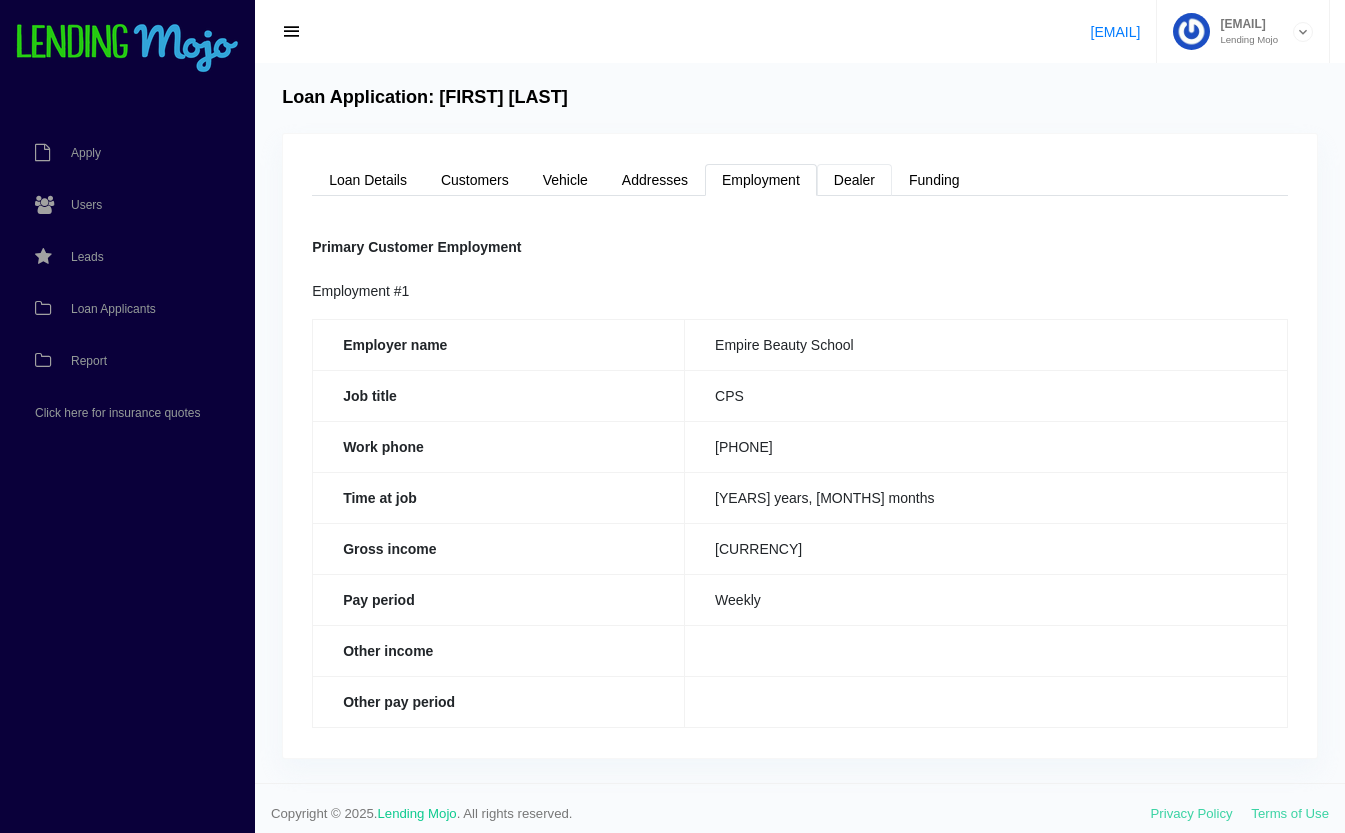 click on "Dealer" at bounding box center (854, 180) 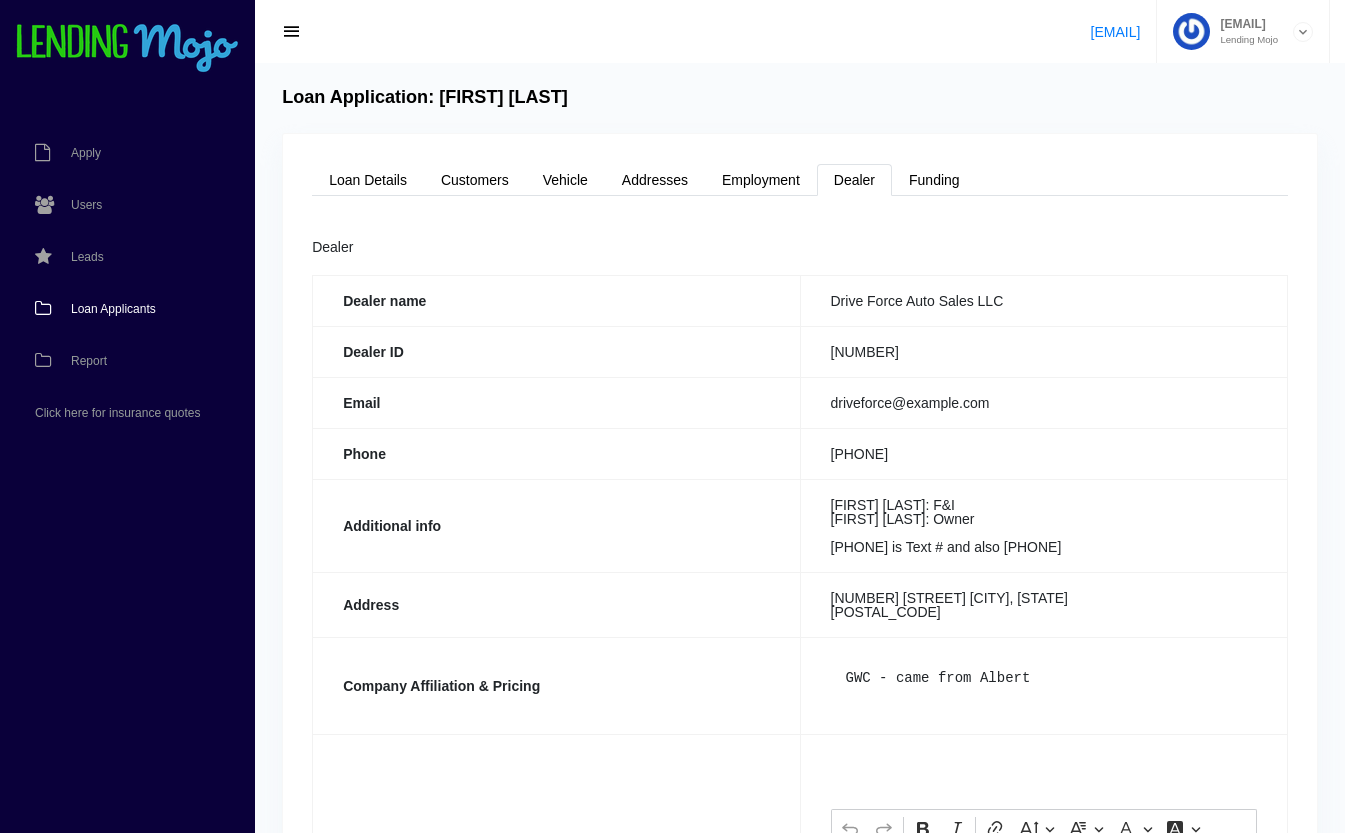 click on "Loan Applicants" at bounding box center (117, 309) 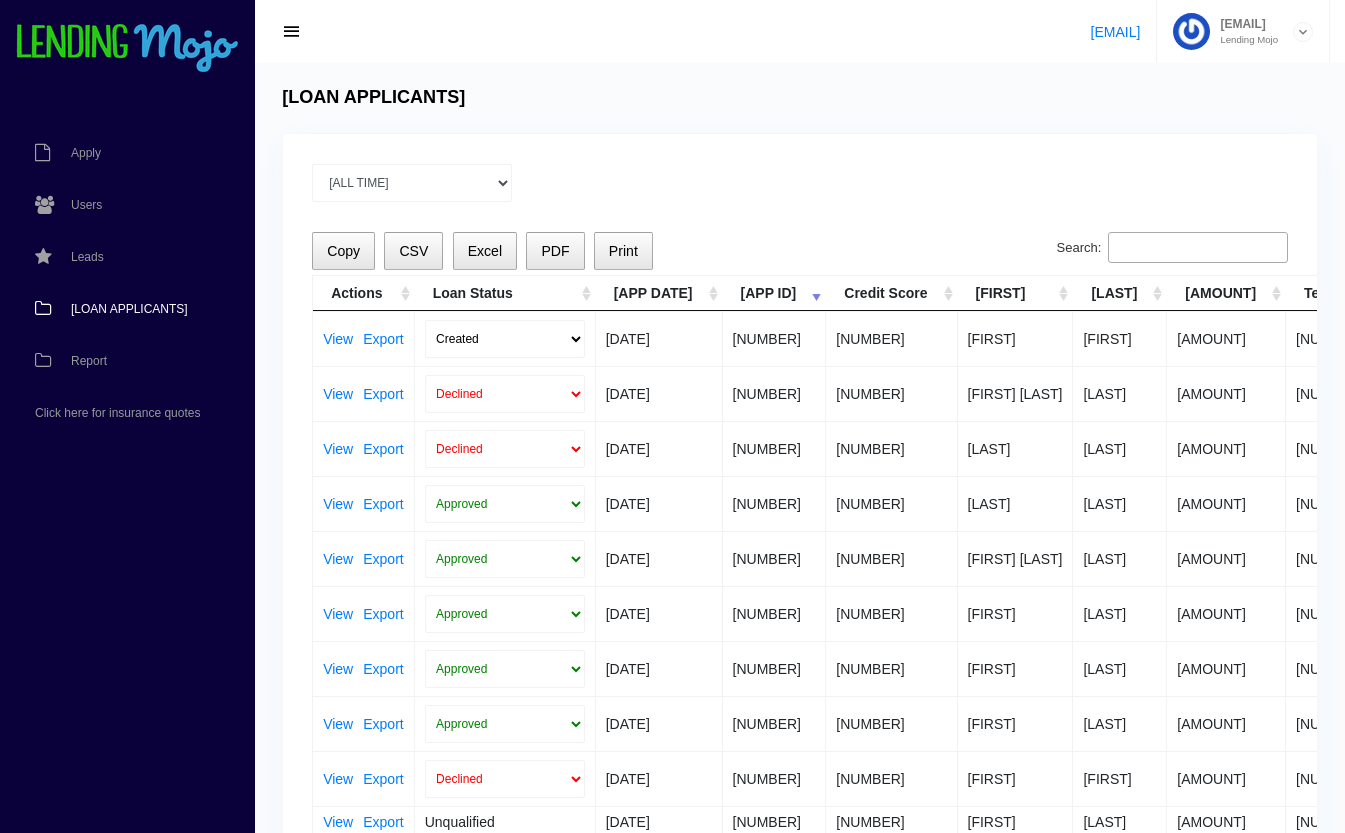 scroll, scrollTop: 0, scrollLeft: 0, axis: both 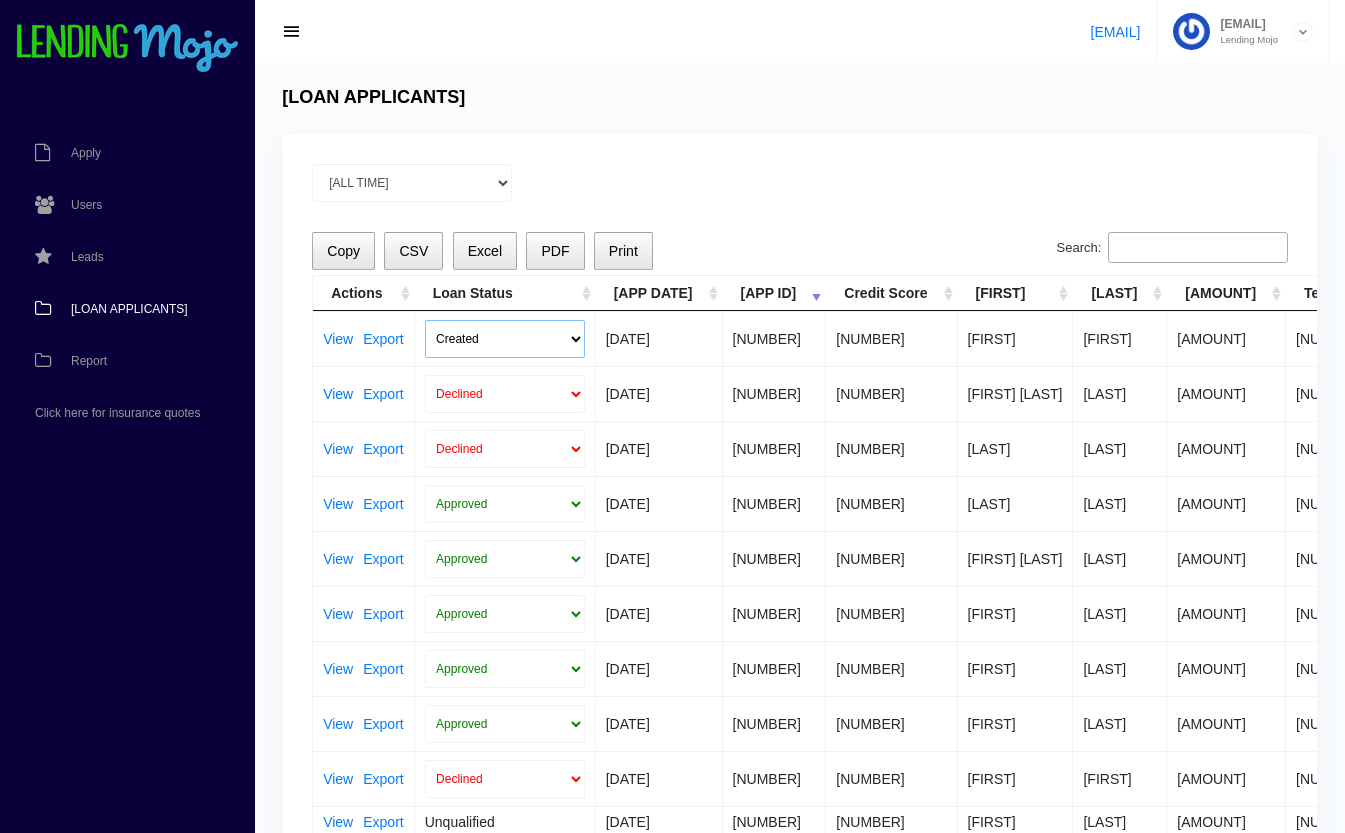 drag, startPoint x: 0, startPoint y: 0, endPoint x: 481, endPoint y: 327, distance: 581.627 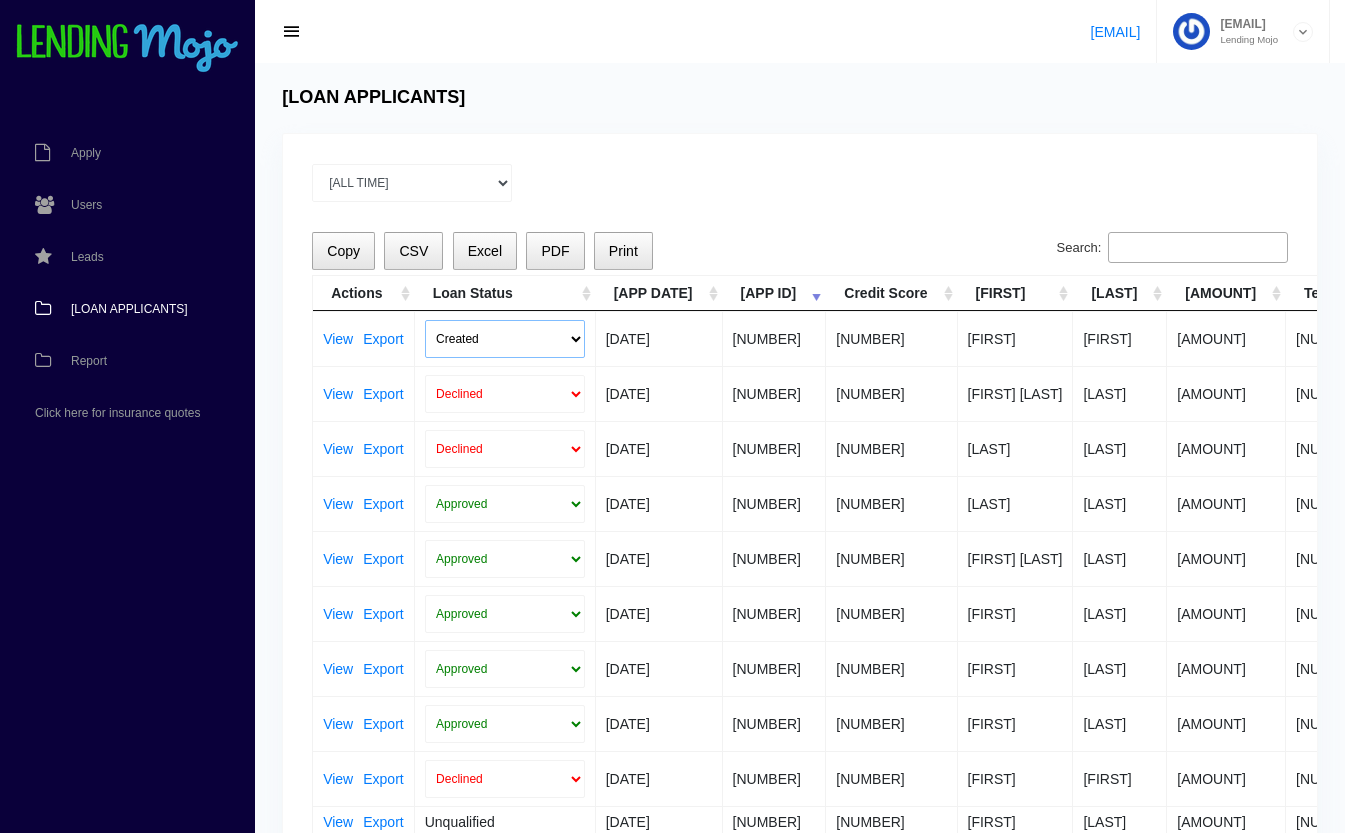 click on "Created Submitted" at bounding box center (505, 339) 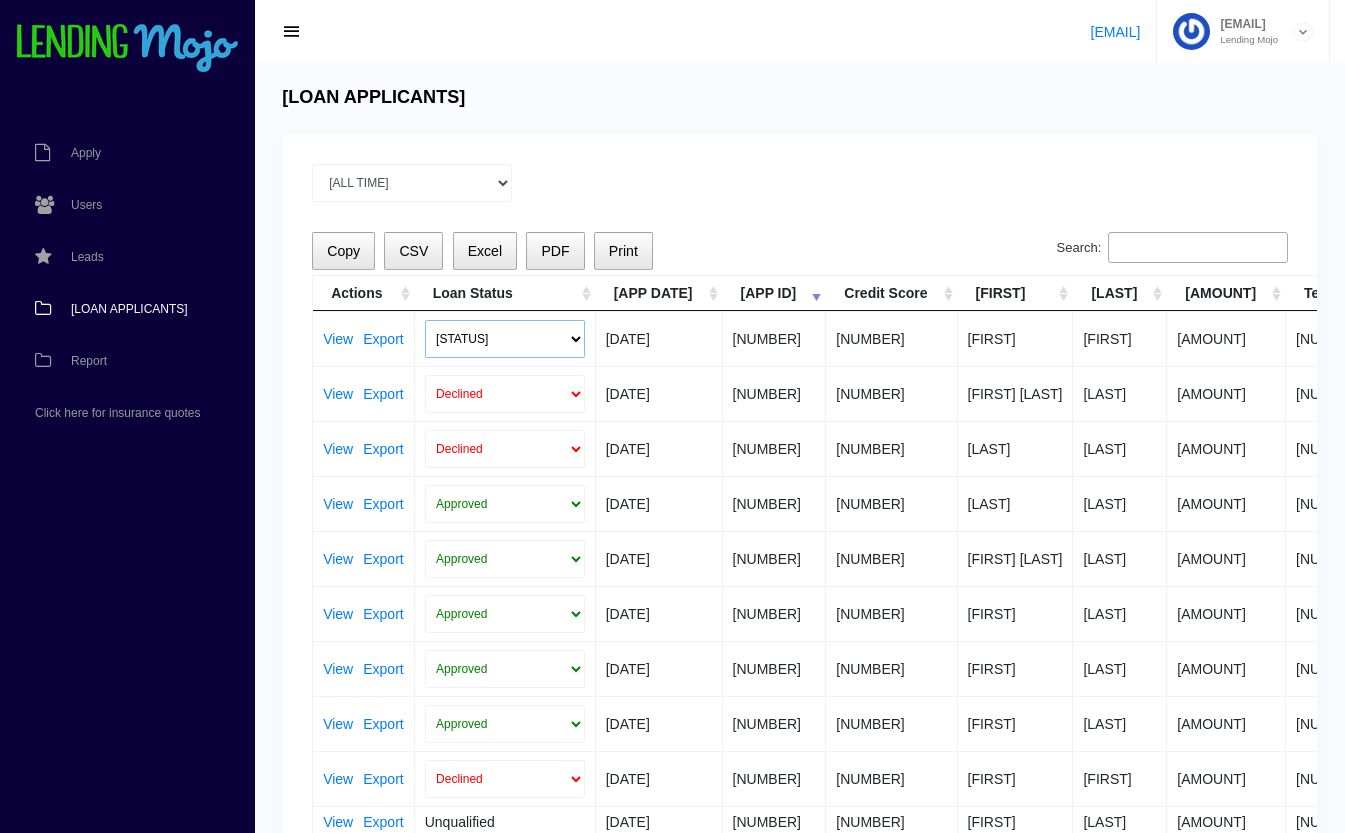 click on "Created Submitted" at bounding box center (505, 339) 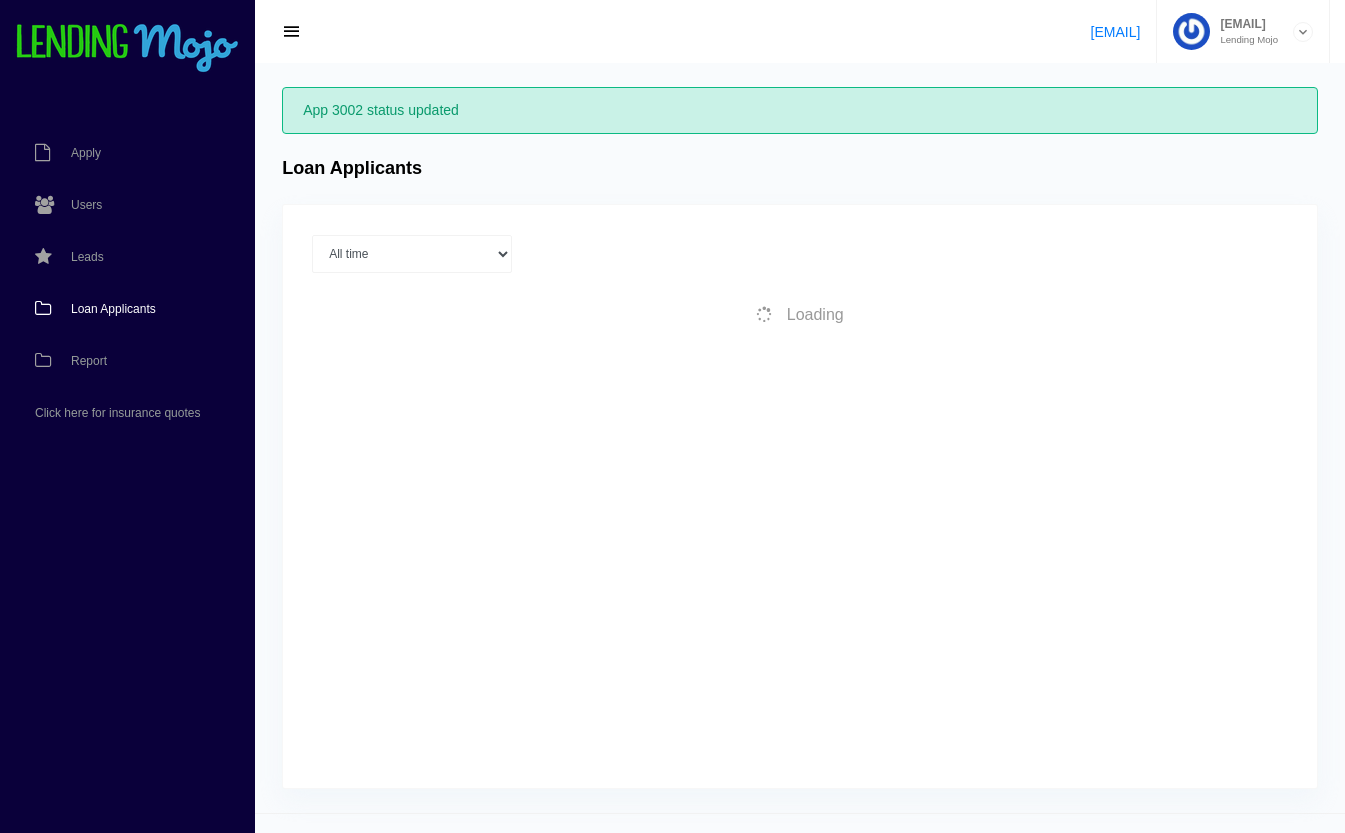 scroll, scrollTop: 0, scrollLeft: 0, axis: both 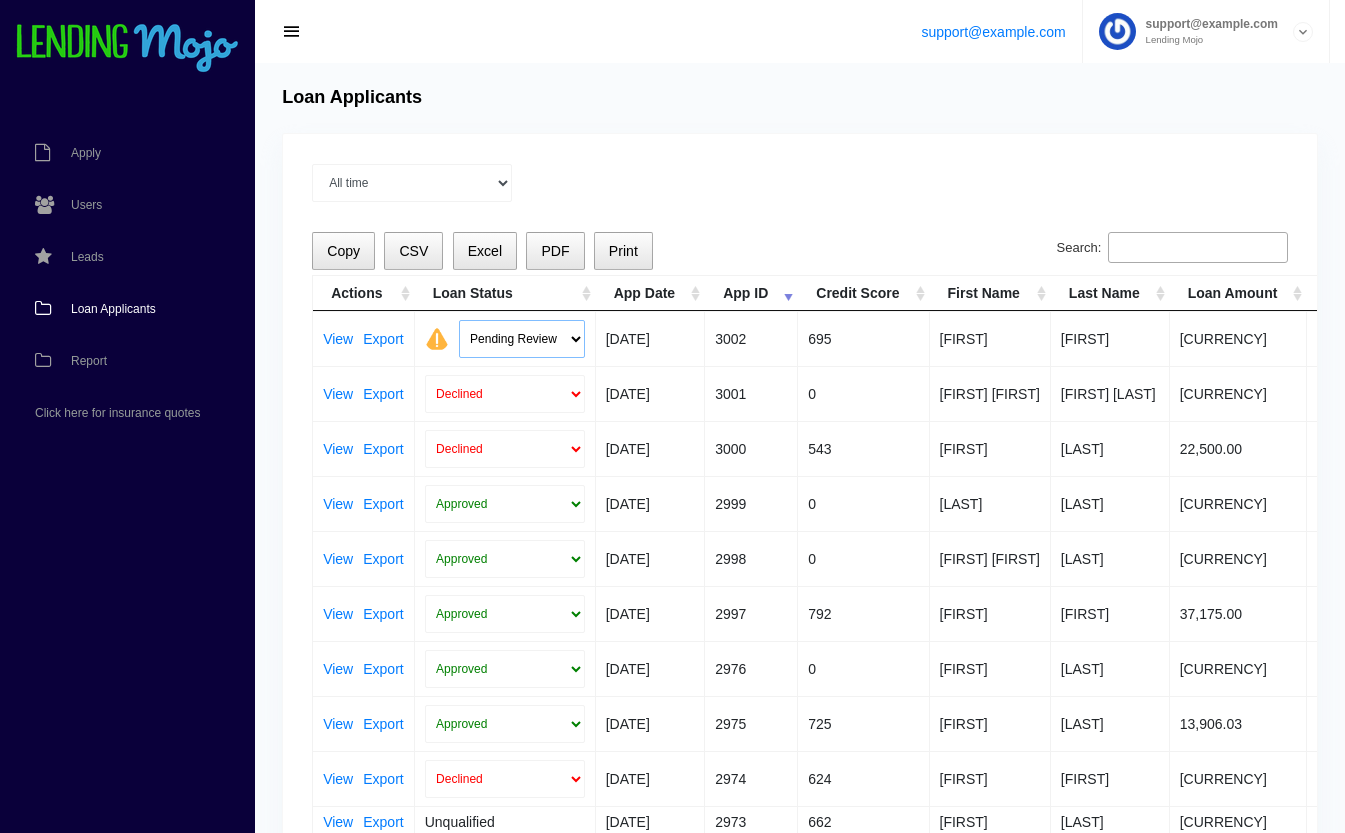 click on "Pending Review Approve Decline Unqualified" at bounding box center (522, 339) 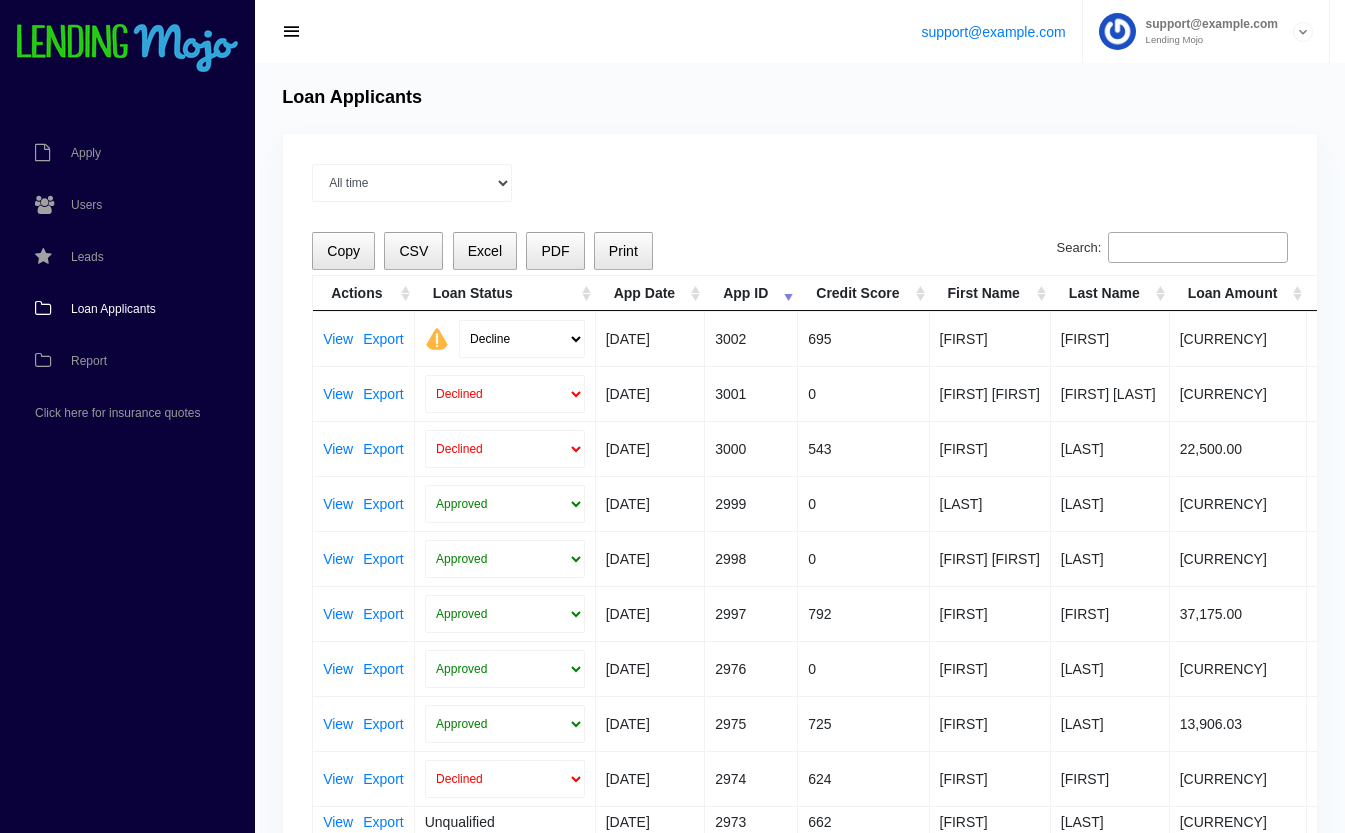 click on "Pending Review Approve Decline Unqualified" at bounding box center [522, 339] 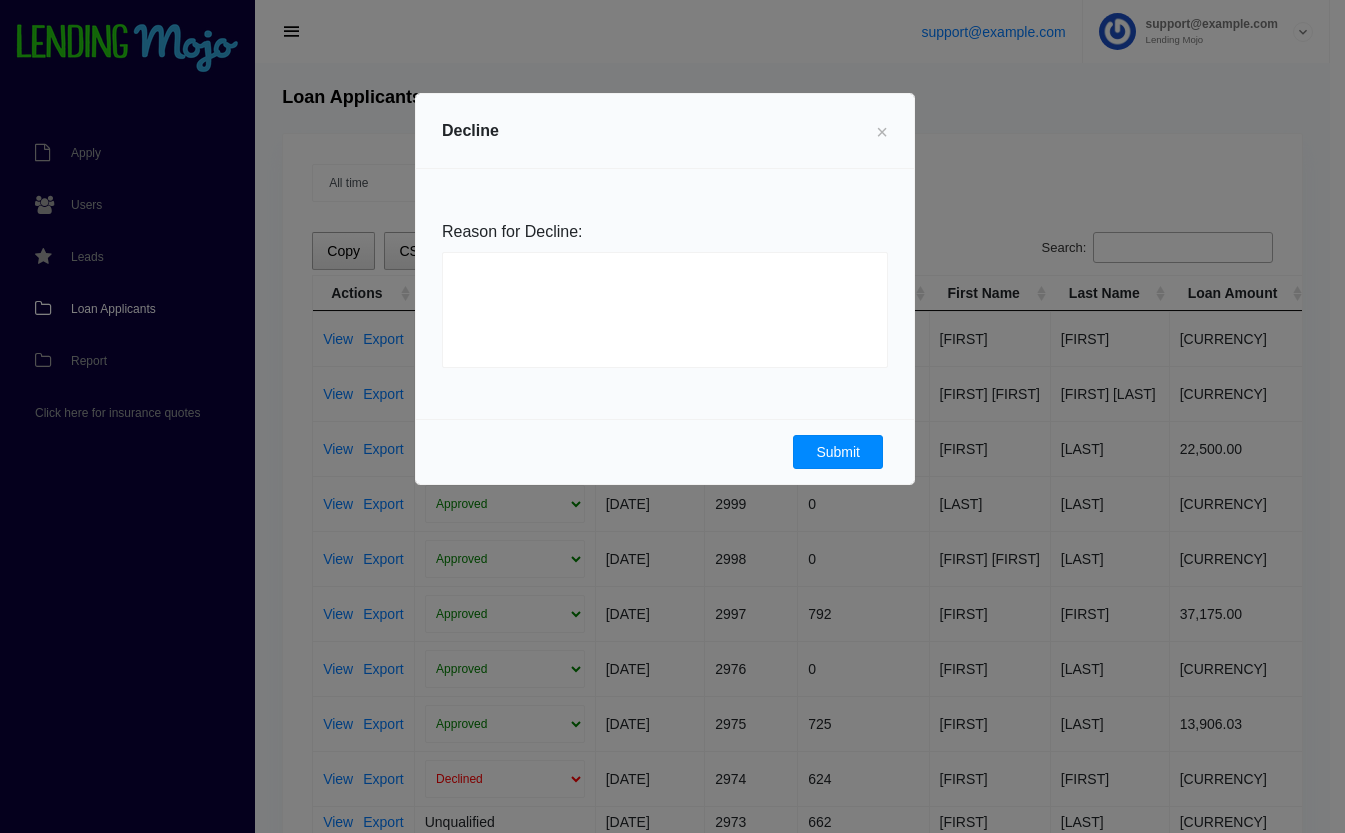 click on "Submit" at bounding box center [838, 452] 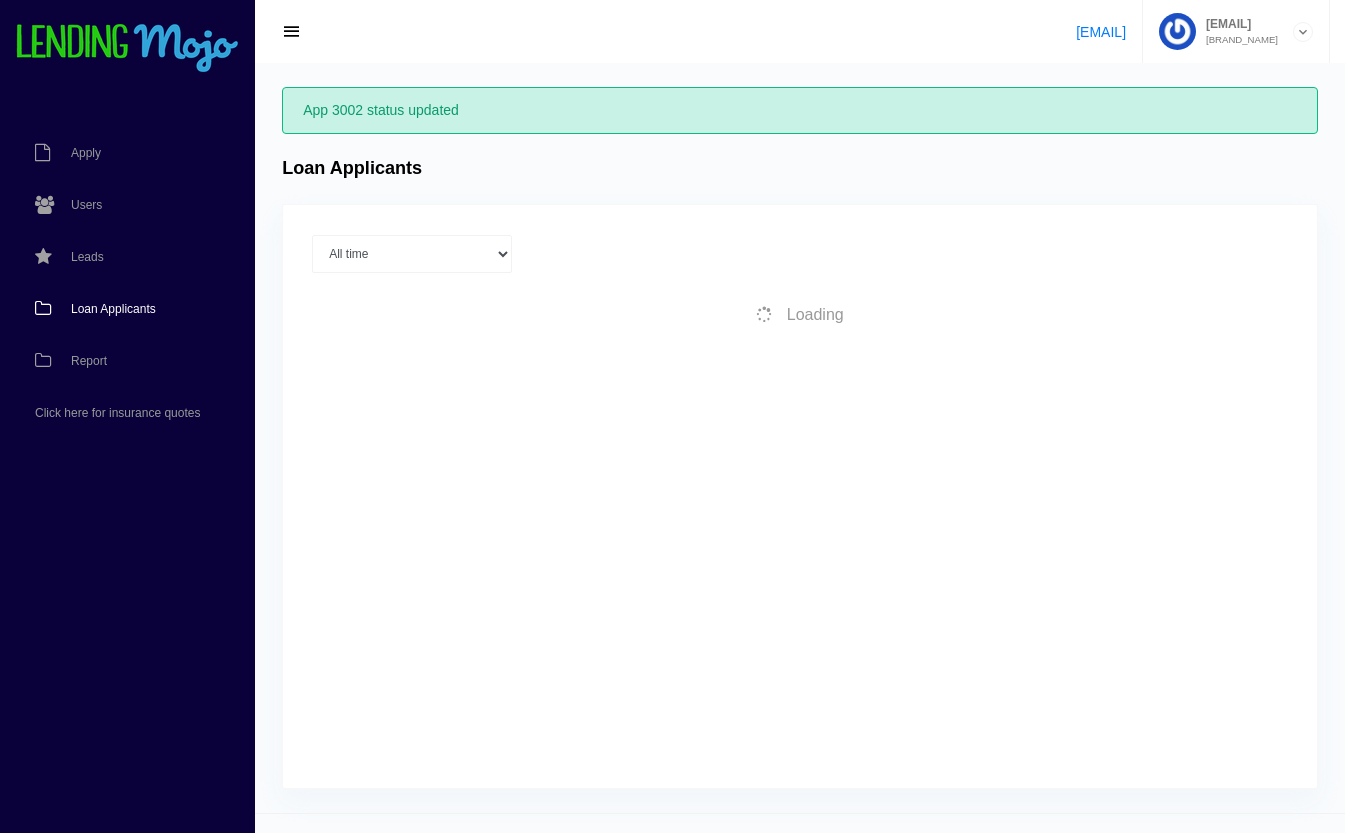 scroll, scrollTop: 0, scrollLeft: 0, axis: both 